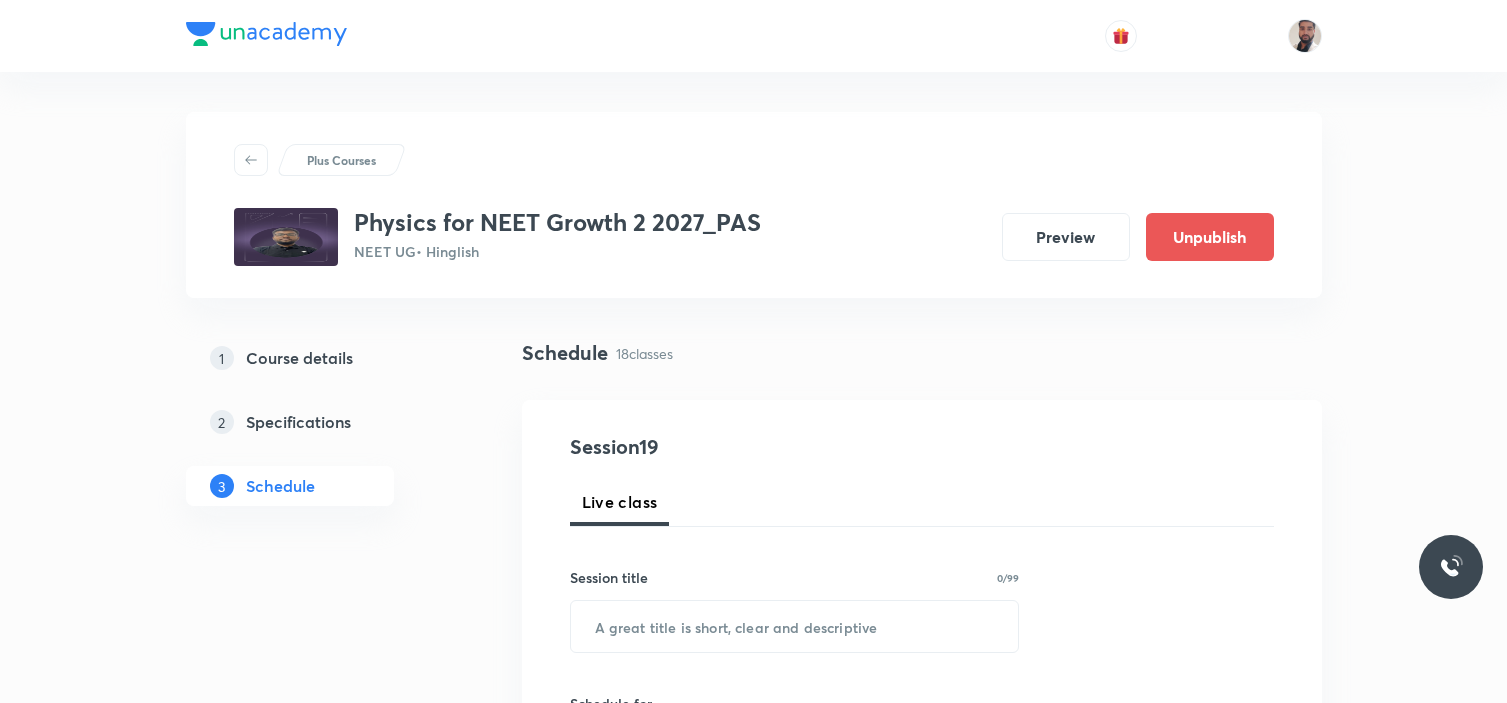 scroll, scrollTop: 0, scrollLeft: 0, axis: both 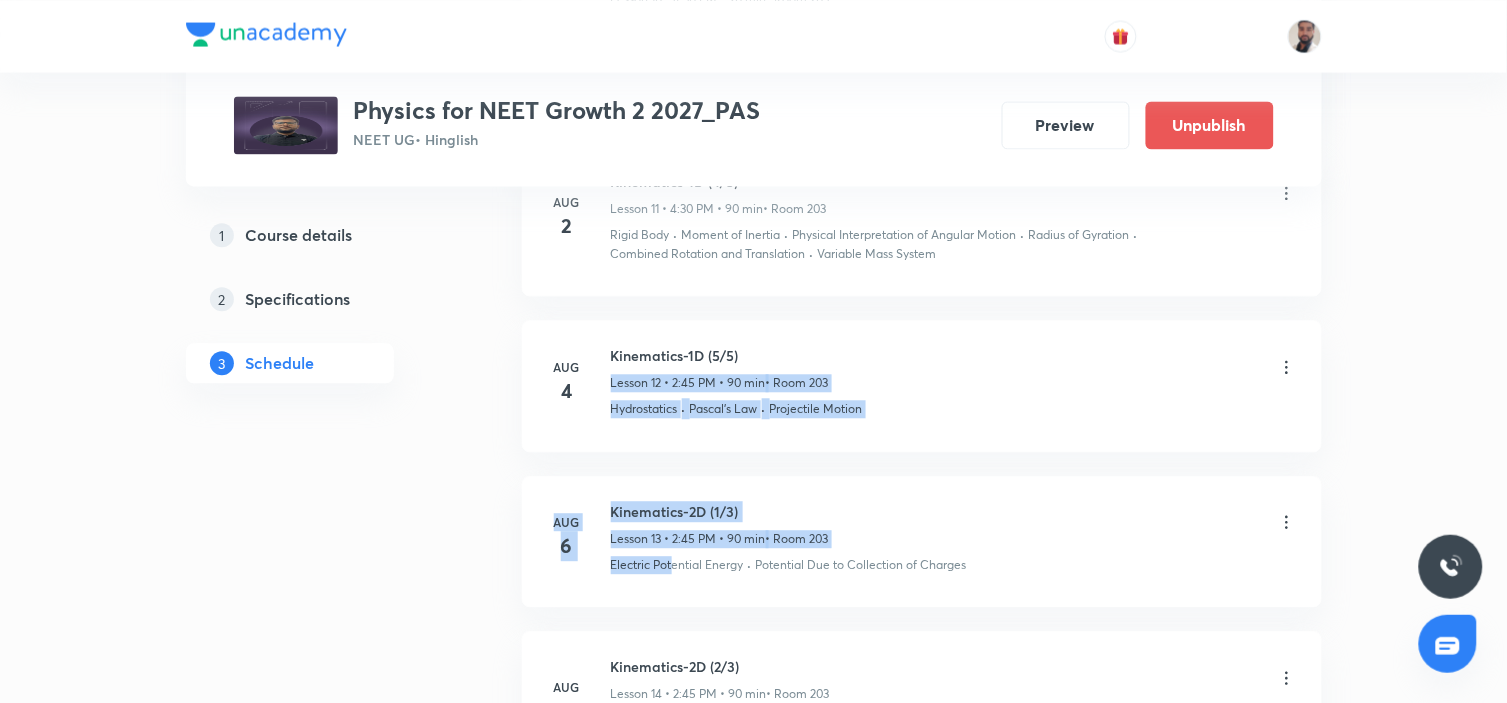 drag, startPoint x: 755, startPoint y: 362, endPoint x: 692, endPoint y: 593, distance: 239.43684 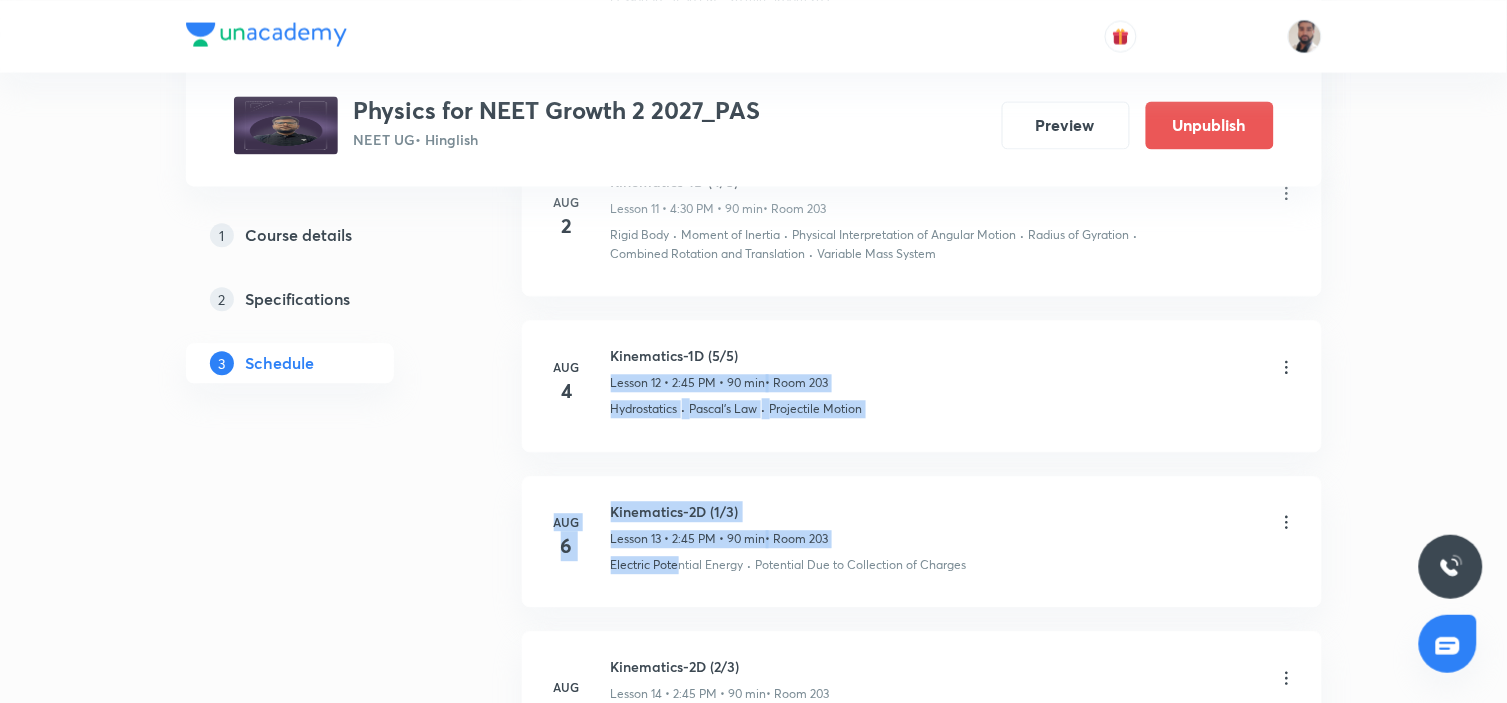 click on "Aug 4 Kinematics-1D (5/5) Lesson 12 • 2:45 PM • 90 min • Room 203 Hydrostatics · Pascal's Law · Projectile Motion" at bounding box center [922, 385] 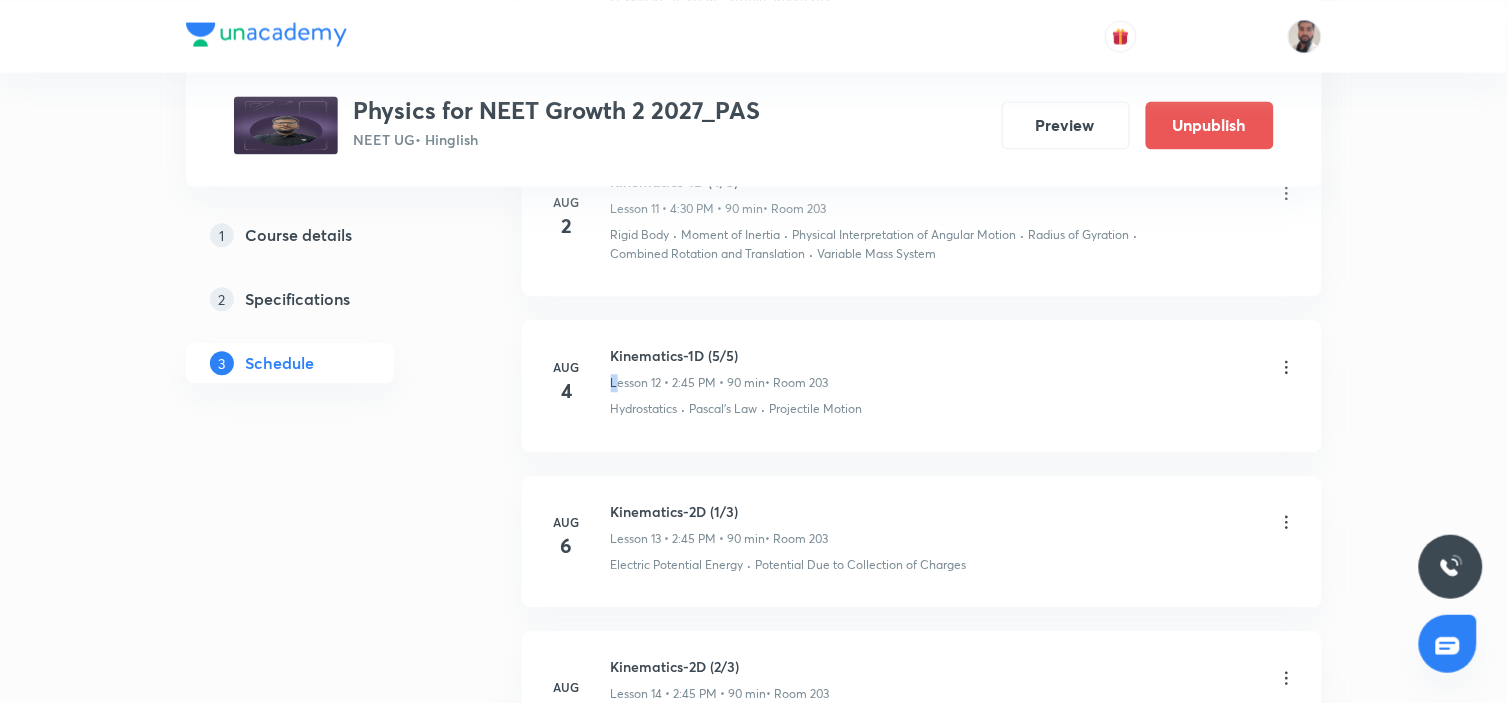 drag, startPoint x: 770, startPoint y: 360, endPoint x: 920, endPoint y: 490, distance: 198.49434 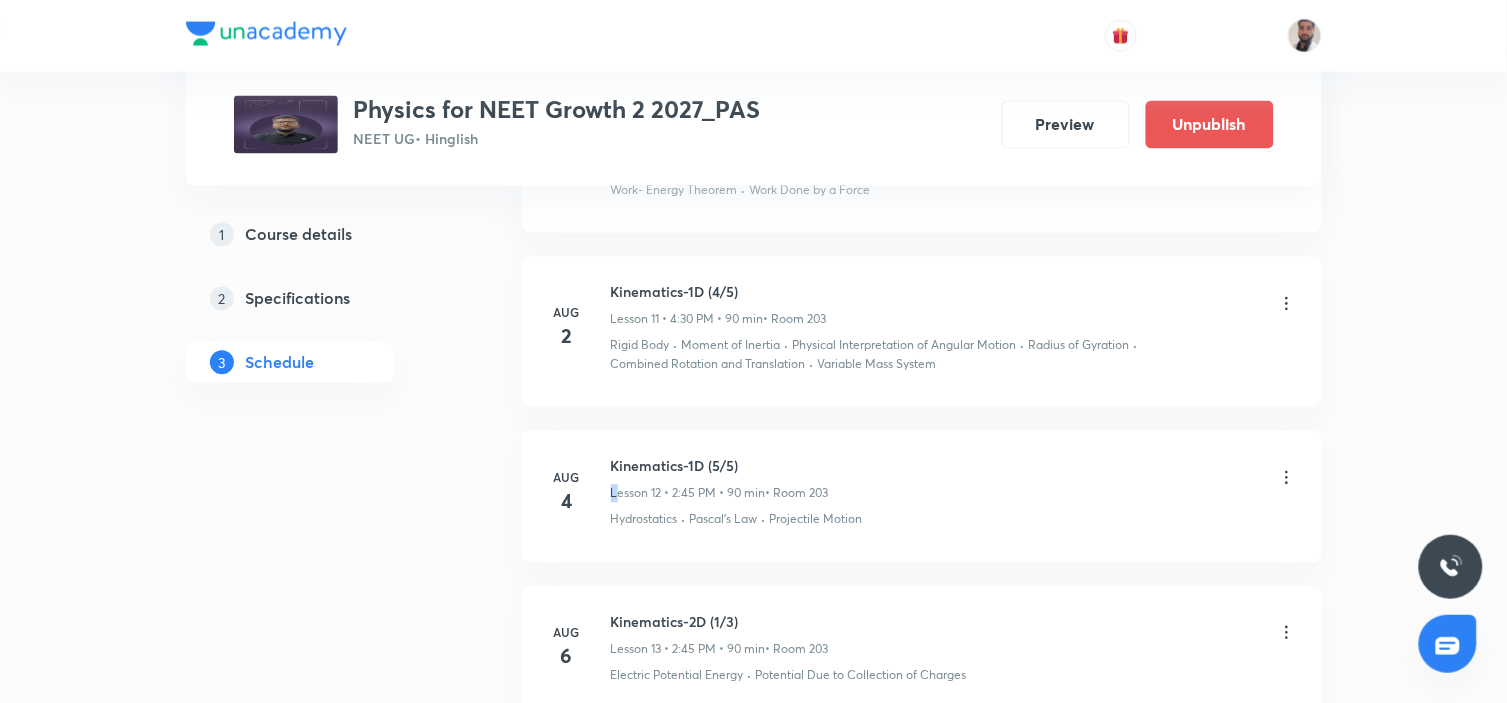scroll, scrollTop: 2938, scrollLeft: 0, axis: vertical 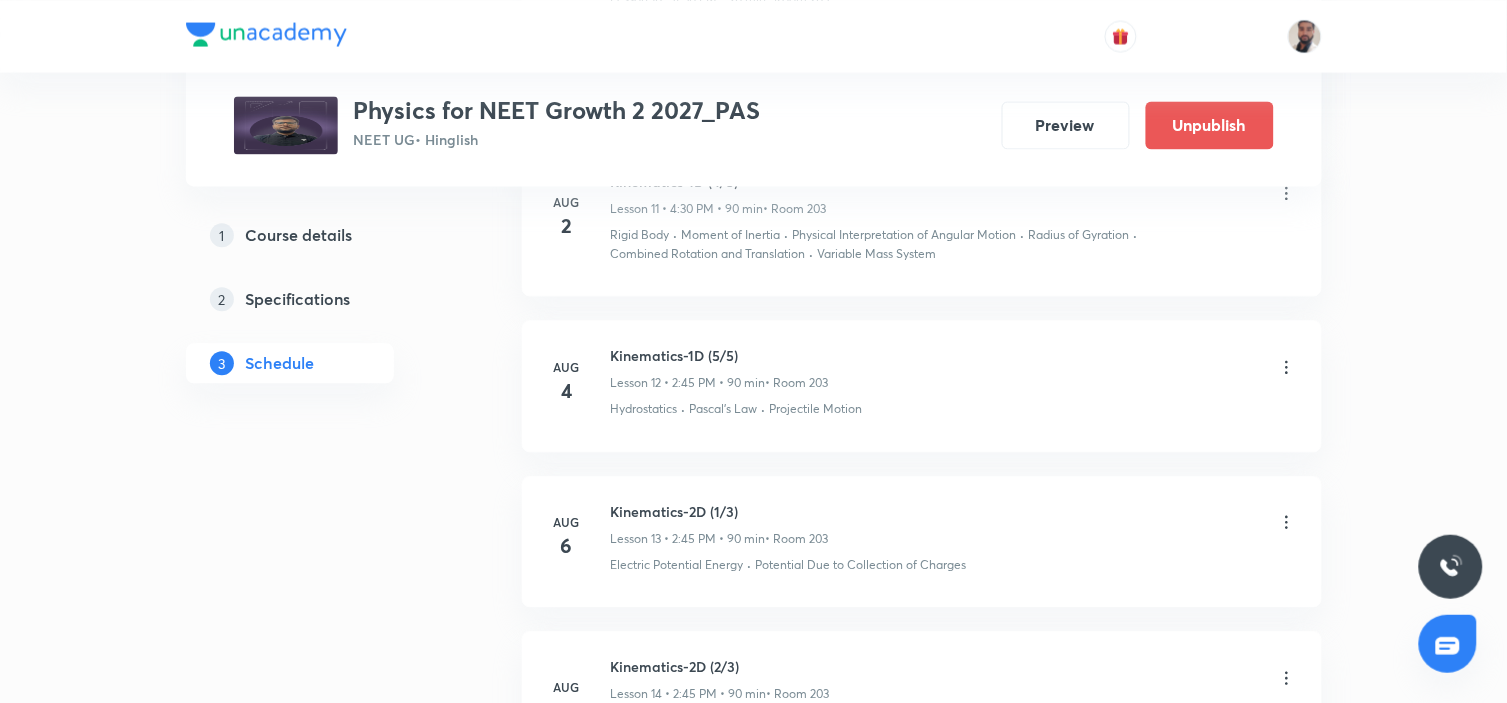 click on "Kinematics-1D (5/5)" at bounding box center (720, 355) 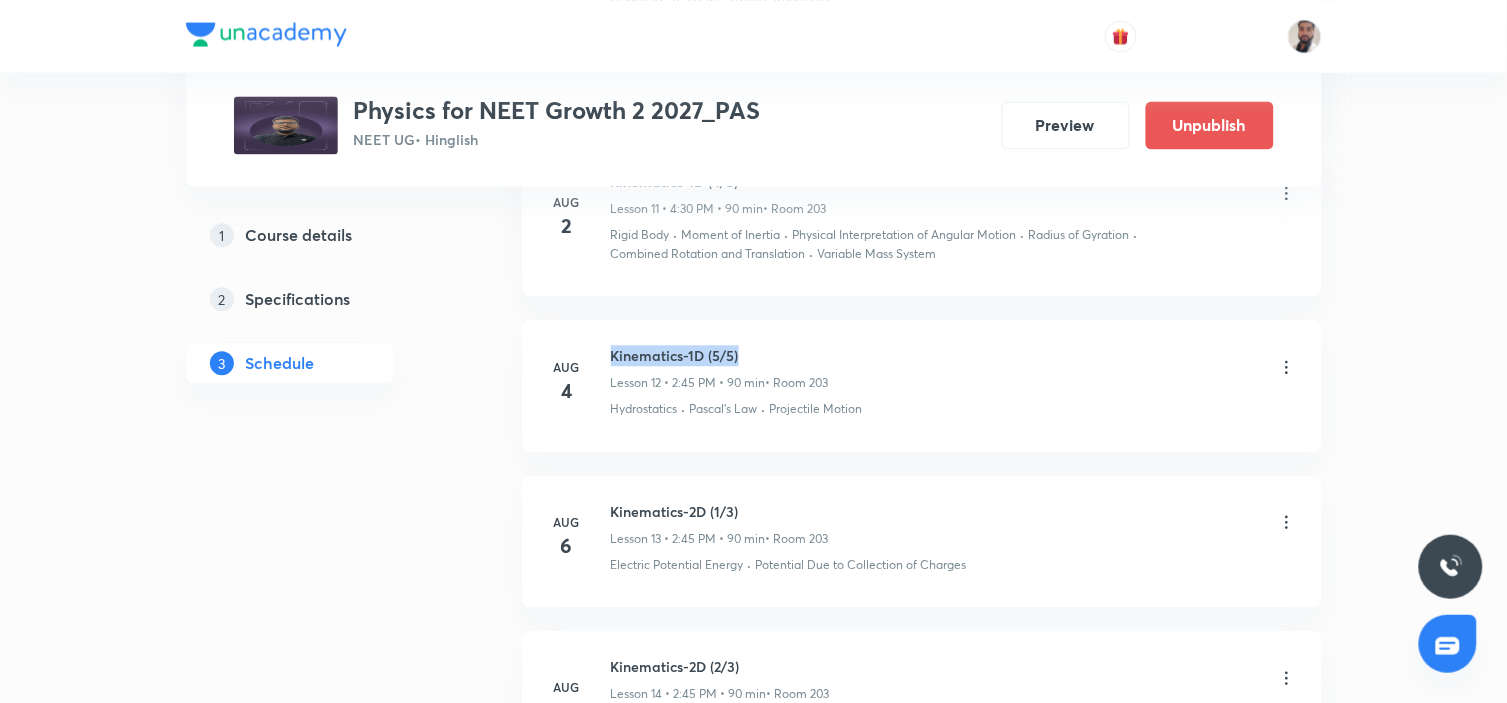 drag, startPoint x: 750, startPoint y: 356, endPoint x: 610, endPoint y: 353, distance: 140.03214 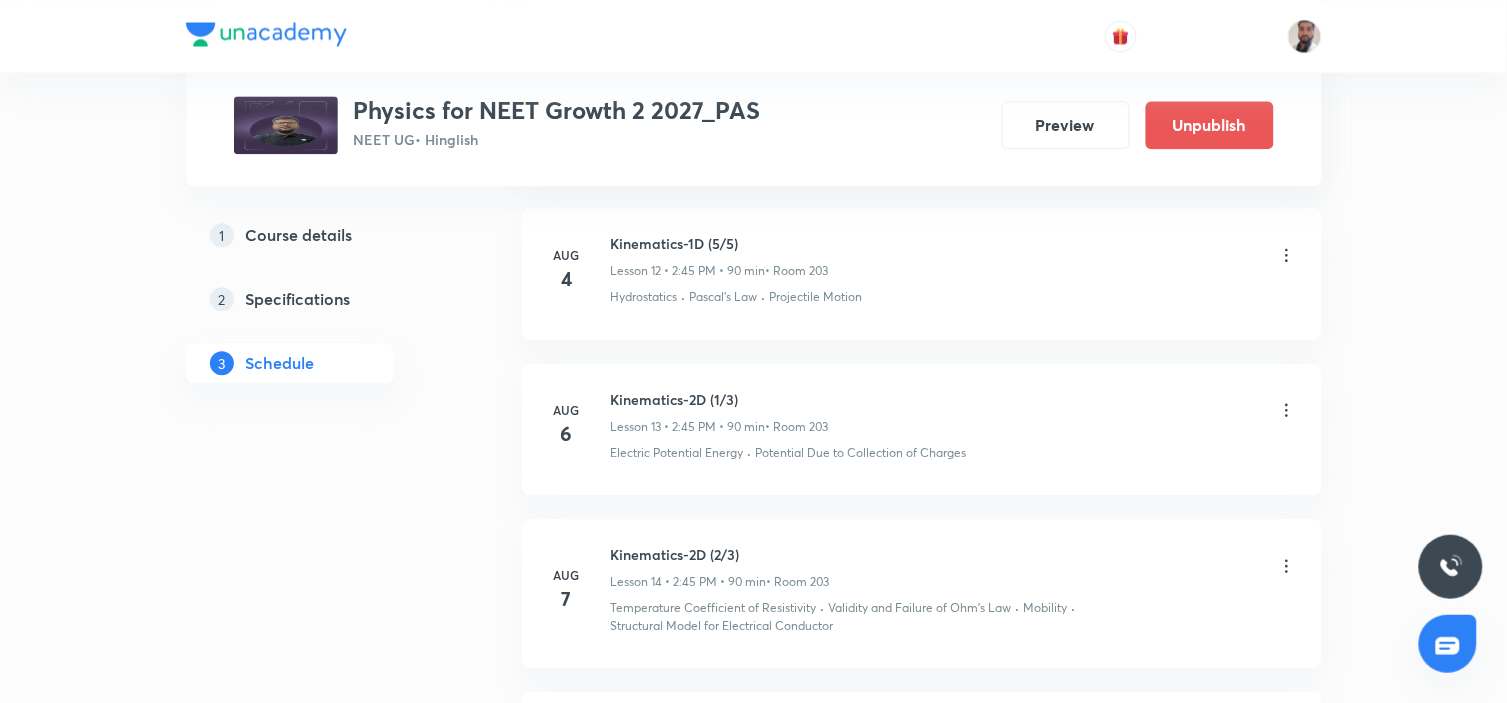click 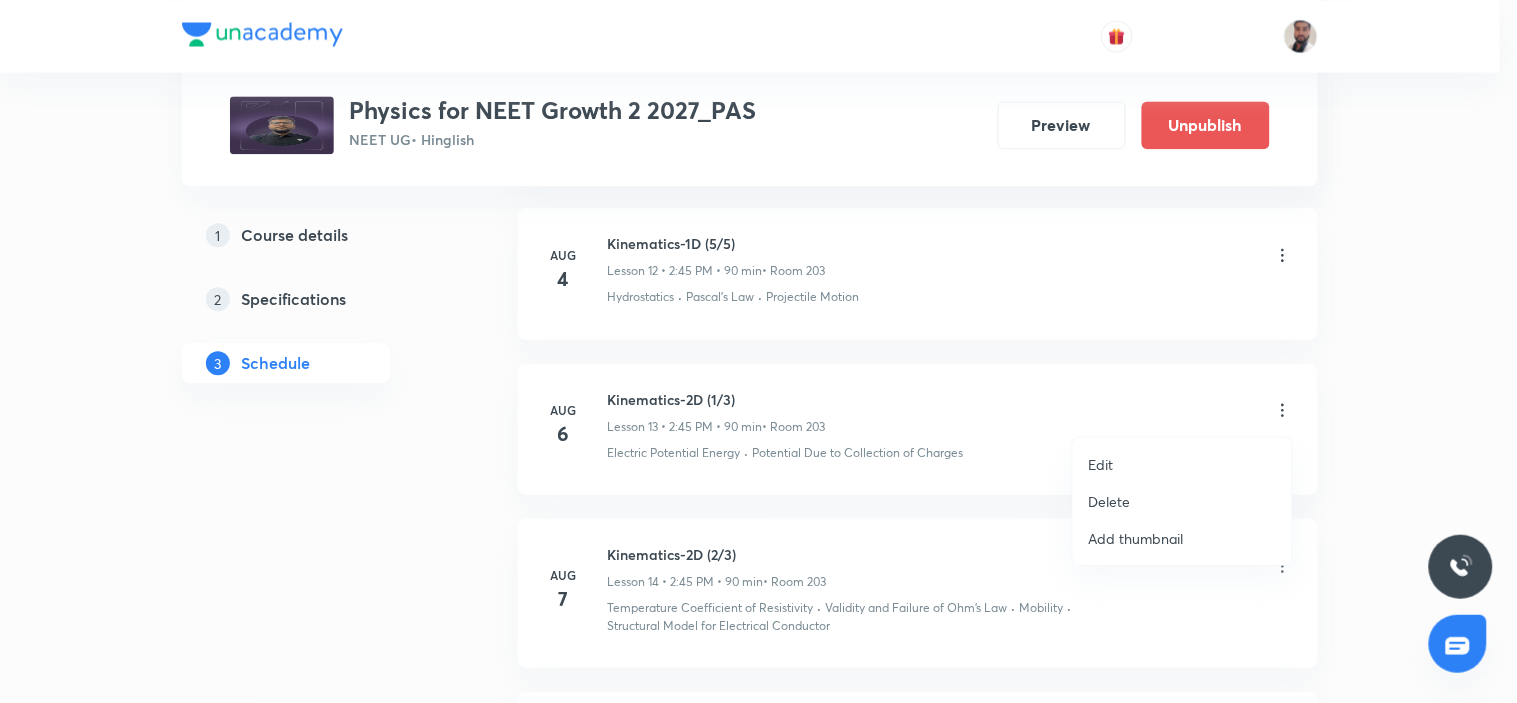 click on "Edit" at bounding box center (1182, 464) 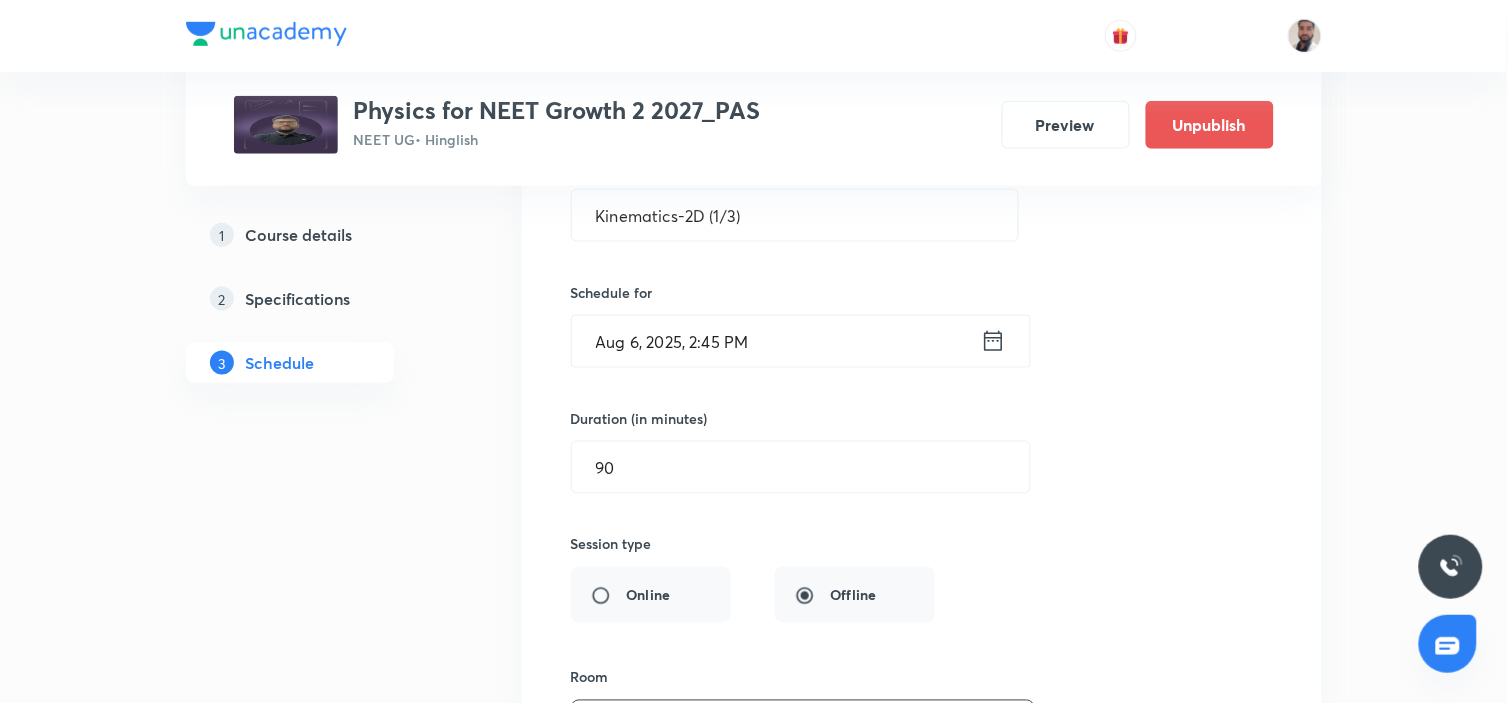 scroll, scrollTop: 2272, scrollLeft: 0, axis: vertical 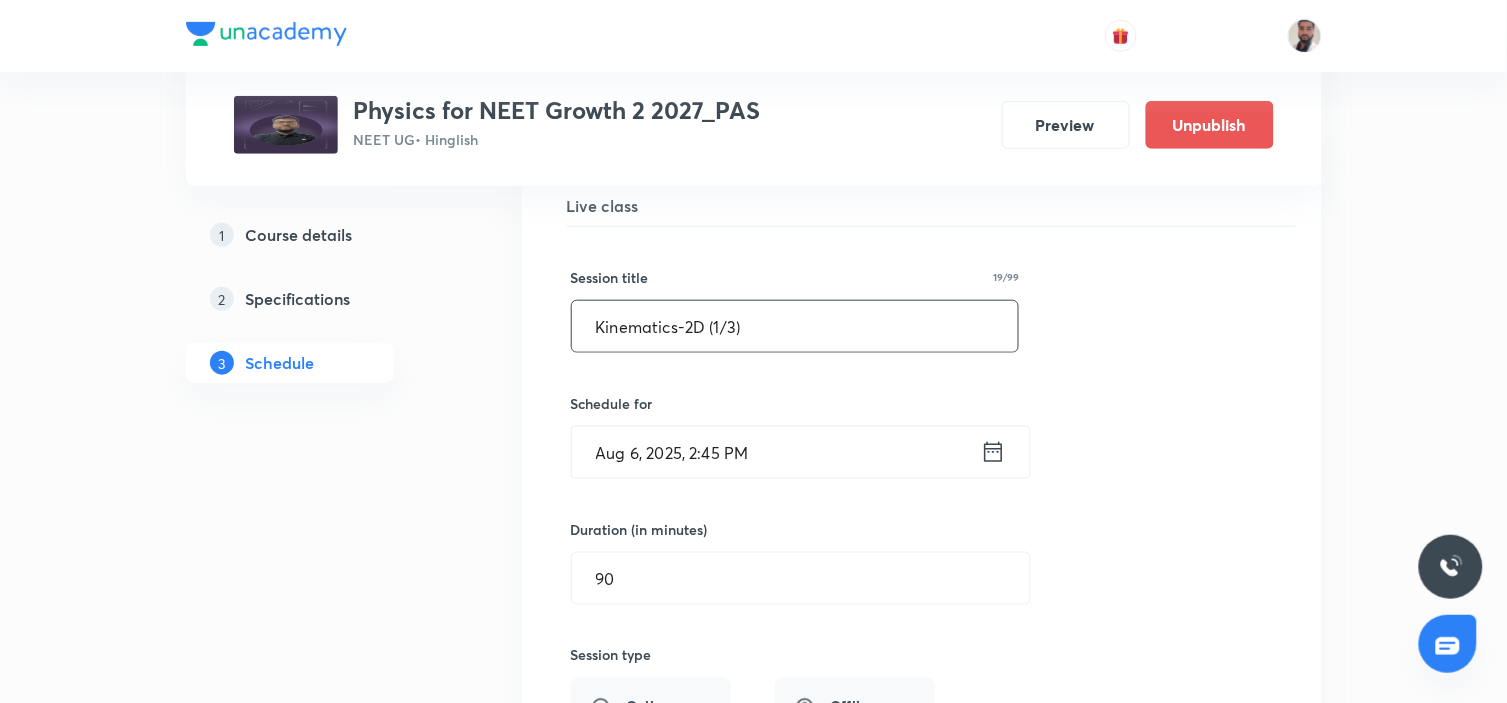 drag, startPoint x: 833, startPoint y: 332, endPoint x: 558, endPoint y: 326, distance: 275.06546 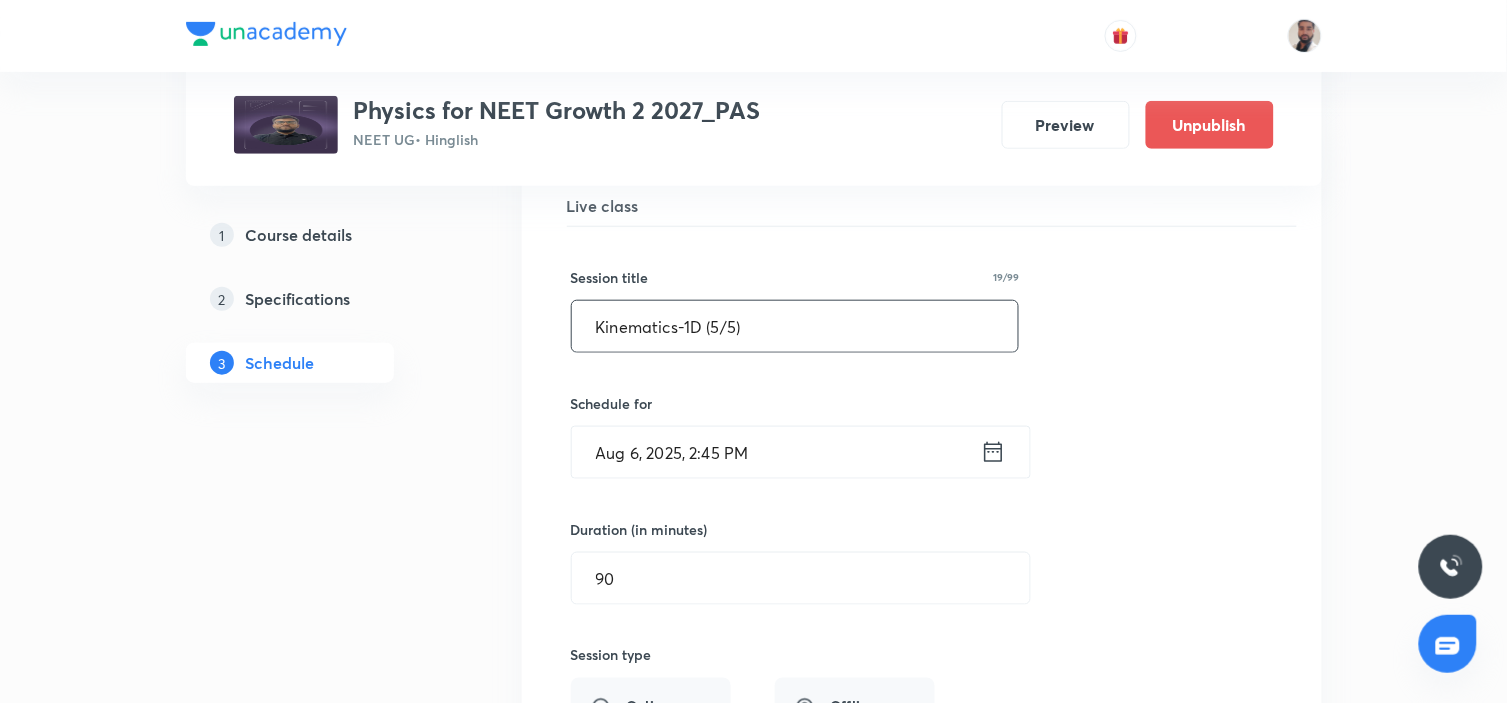 click on "Kinematics-1D (5/5)" at bounding box center [795, 326] 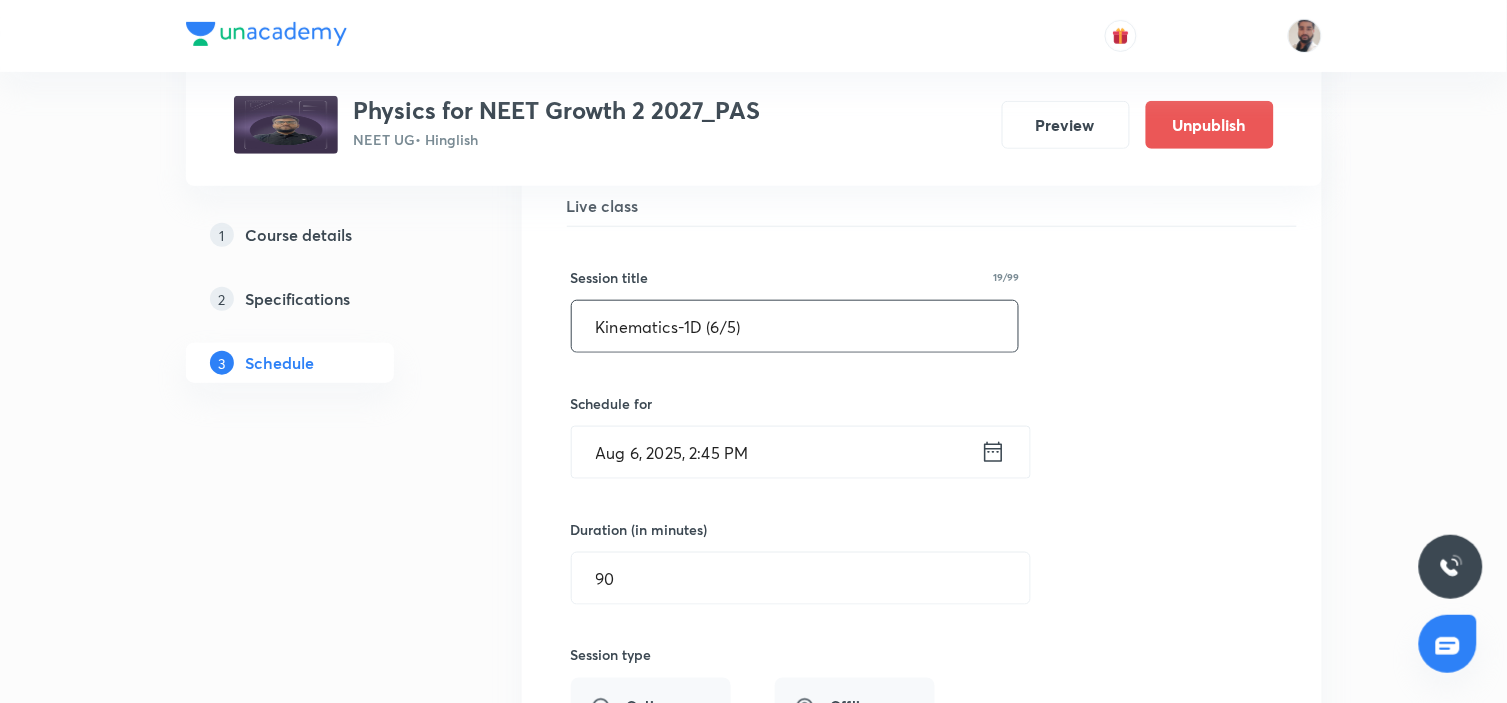 click on "Kinematics-1D (6/5)" at bounding box center [795, 326] 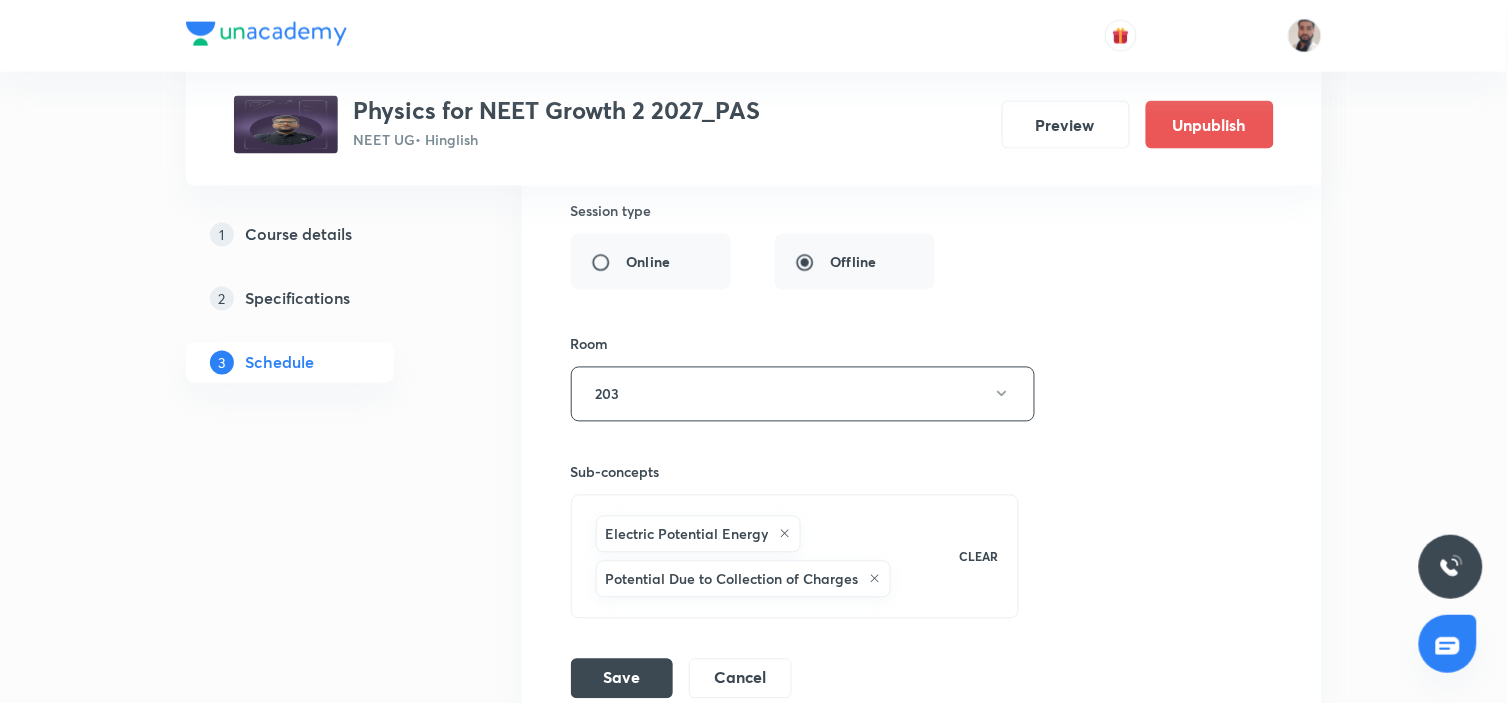 scroll, scrollTop: 3050, scrollLeft: 0, axis: vertical 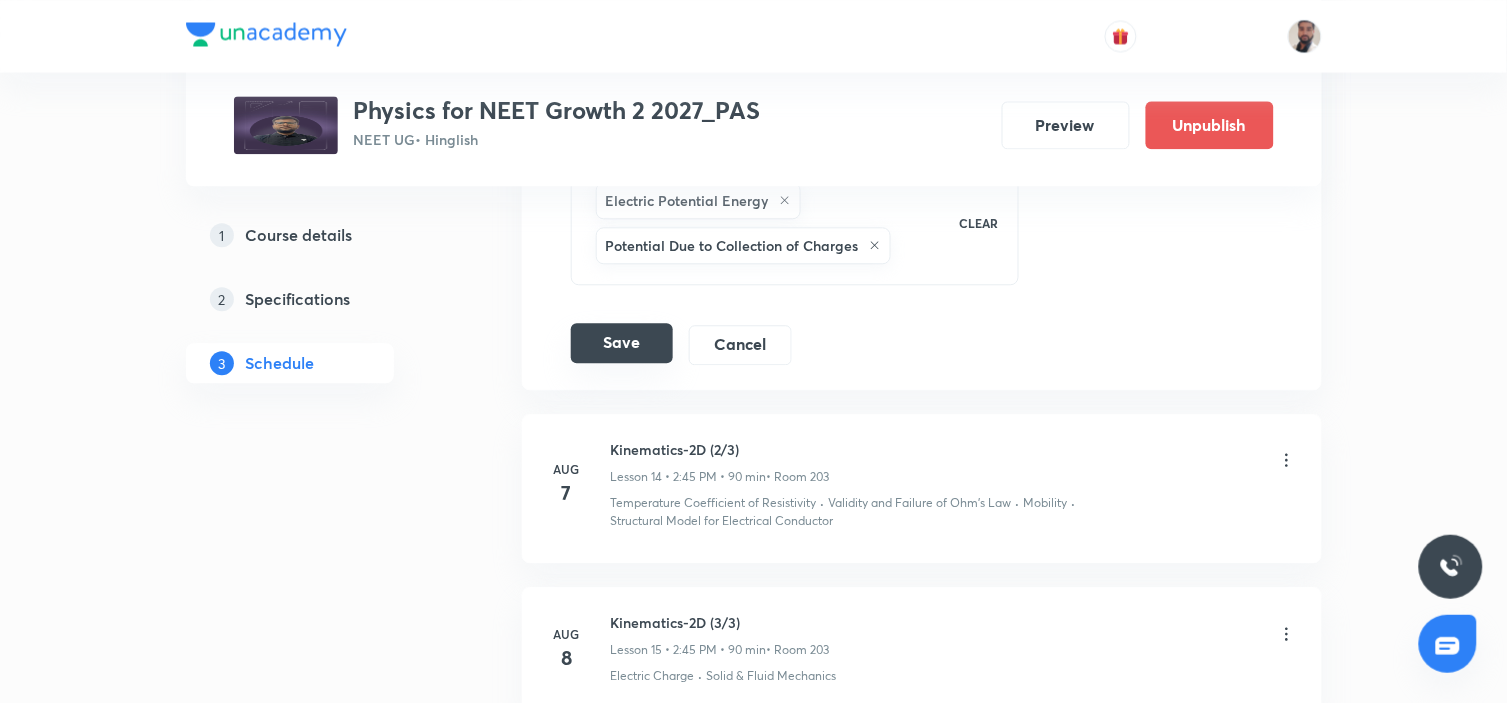 type on "Kinematics-1D (6/5)Exceed" 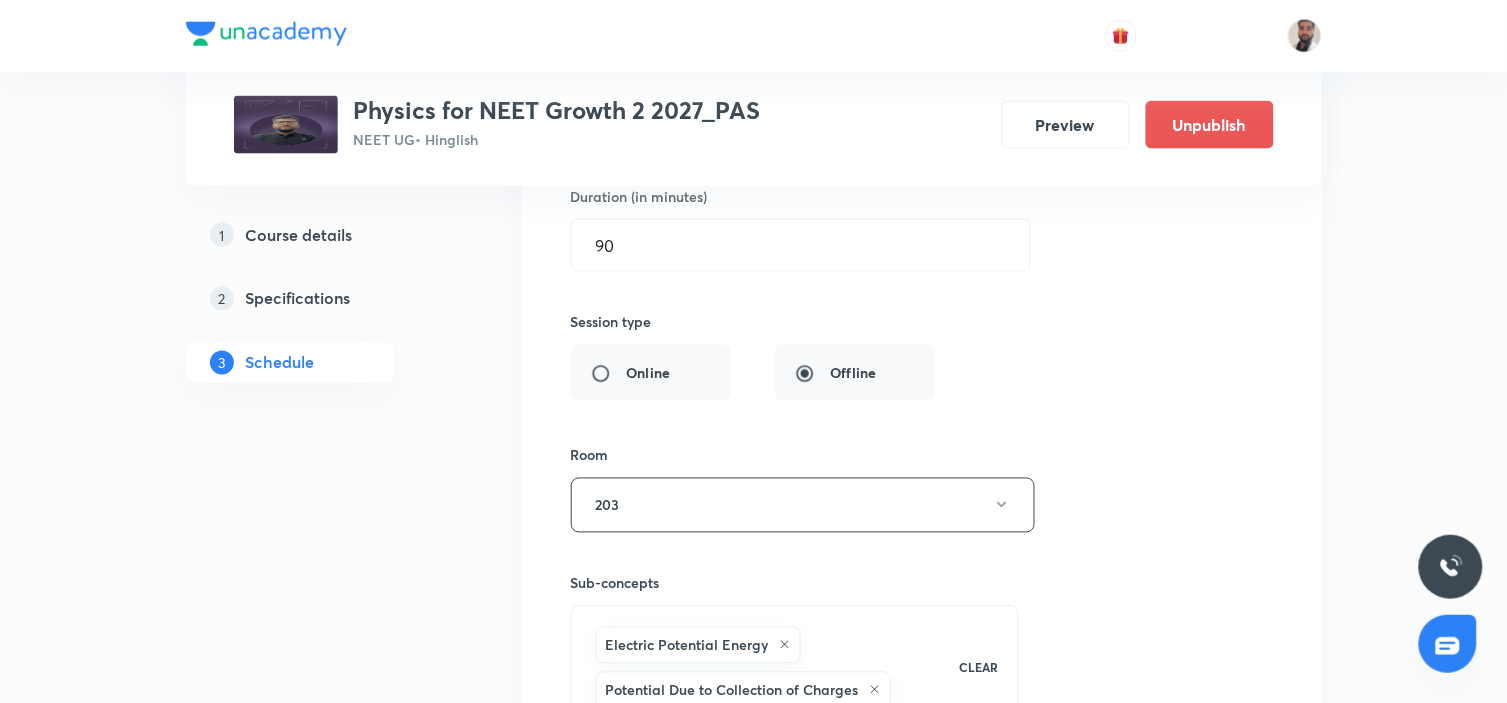 scroll, scrollTop: 2383, scrollLeft: 0, axis: vertical 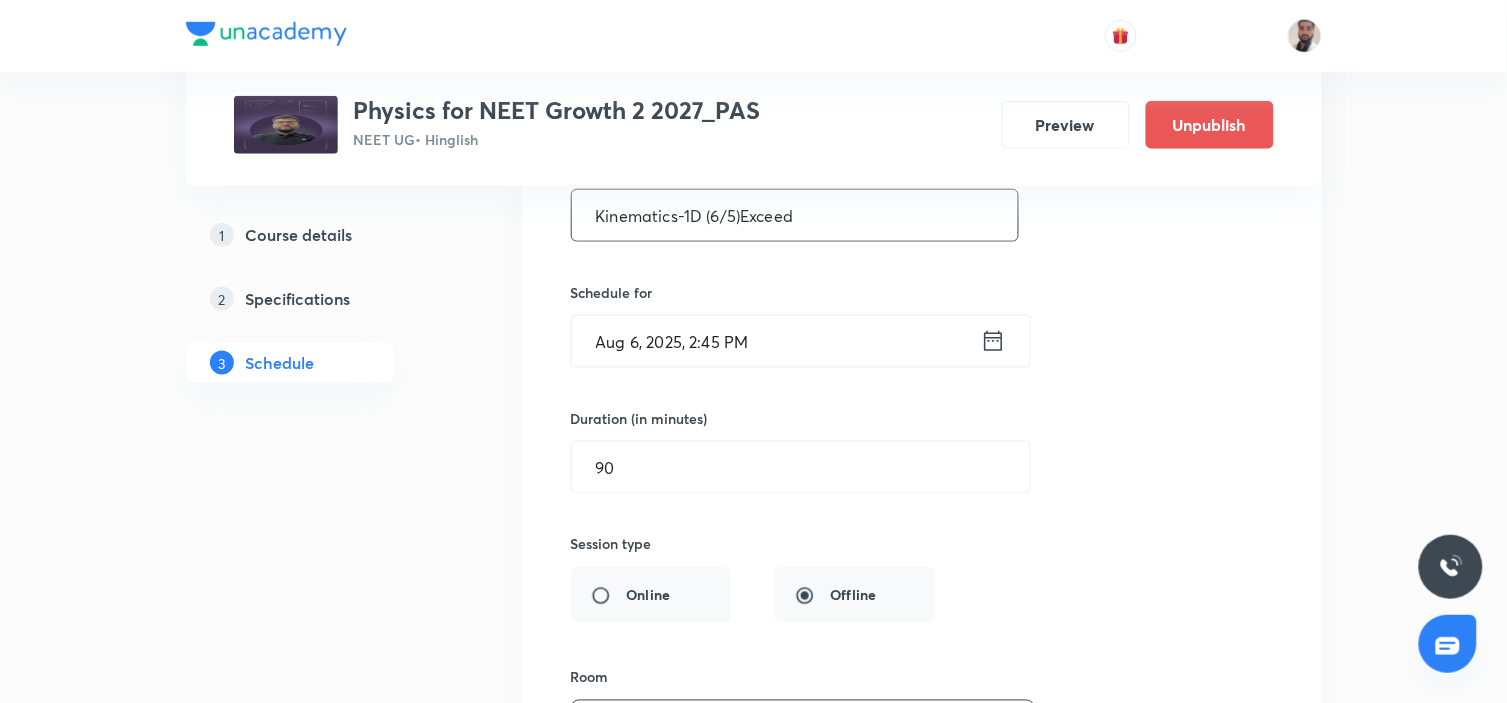 drag, startPoint x: 821, startPoint y: 222, endPoint x: 555, endPoint y: 224, distance: 266.0075 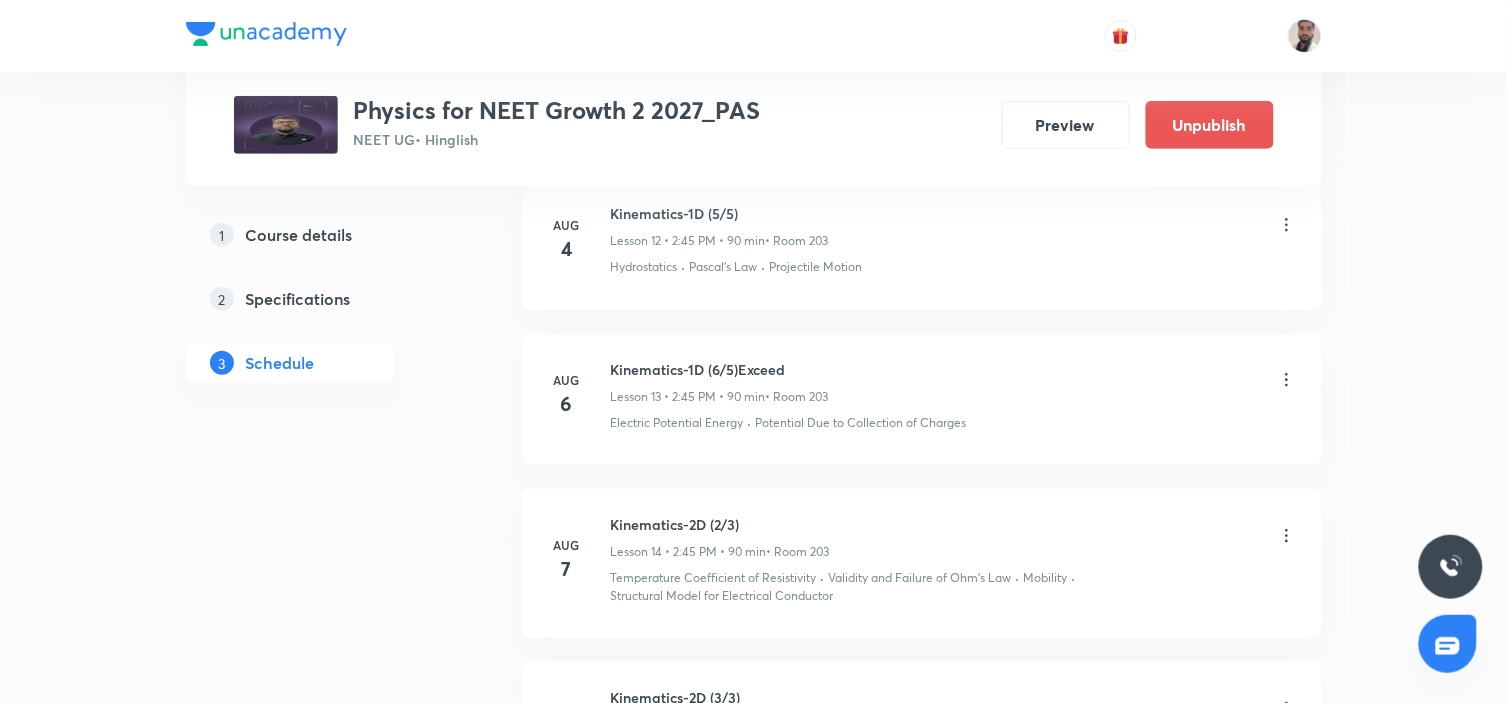 scroll, scrollTop: 2272, scrollLeft: 0, axis: vertical 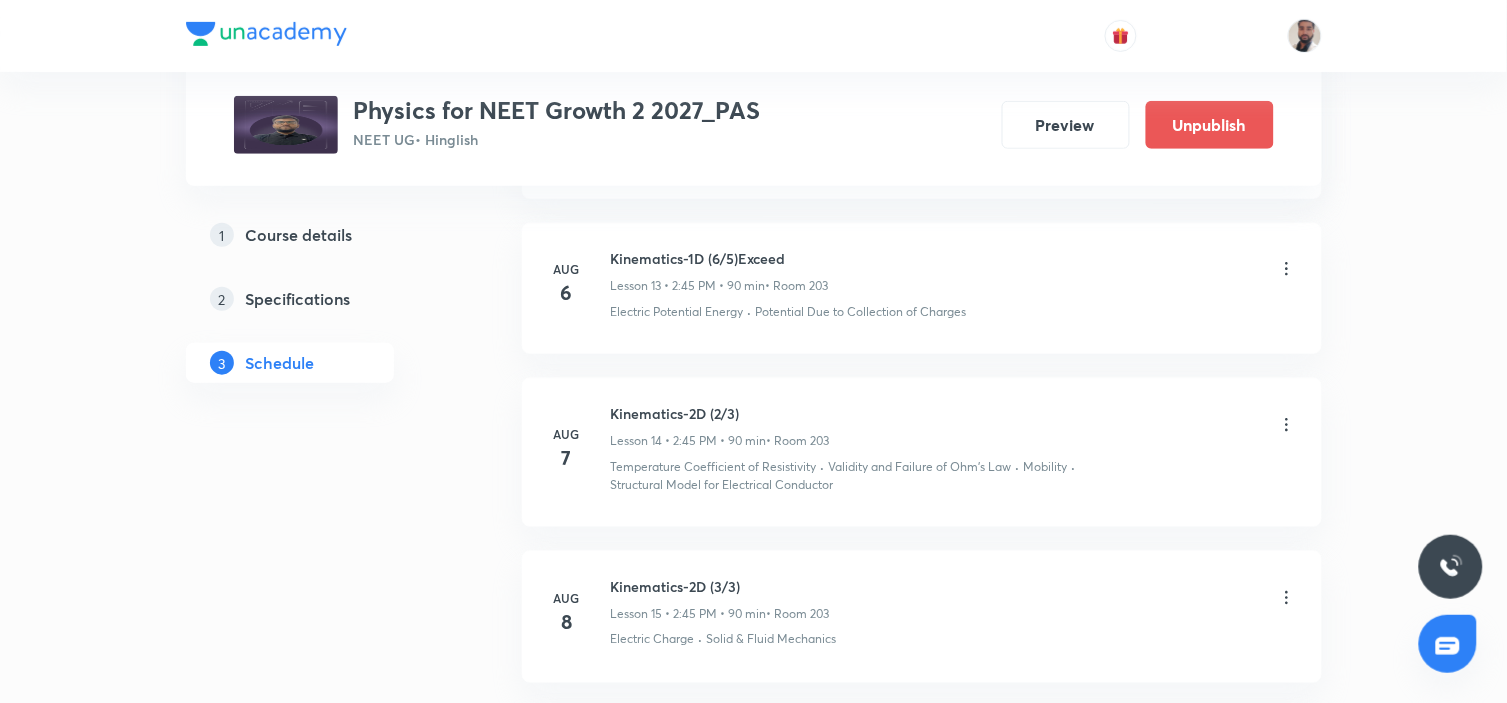 click 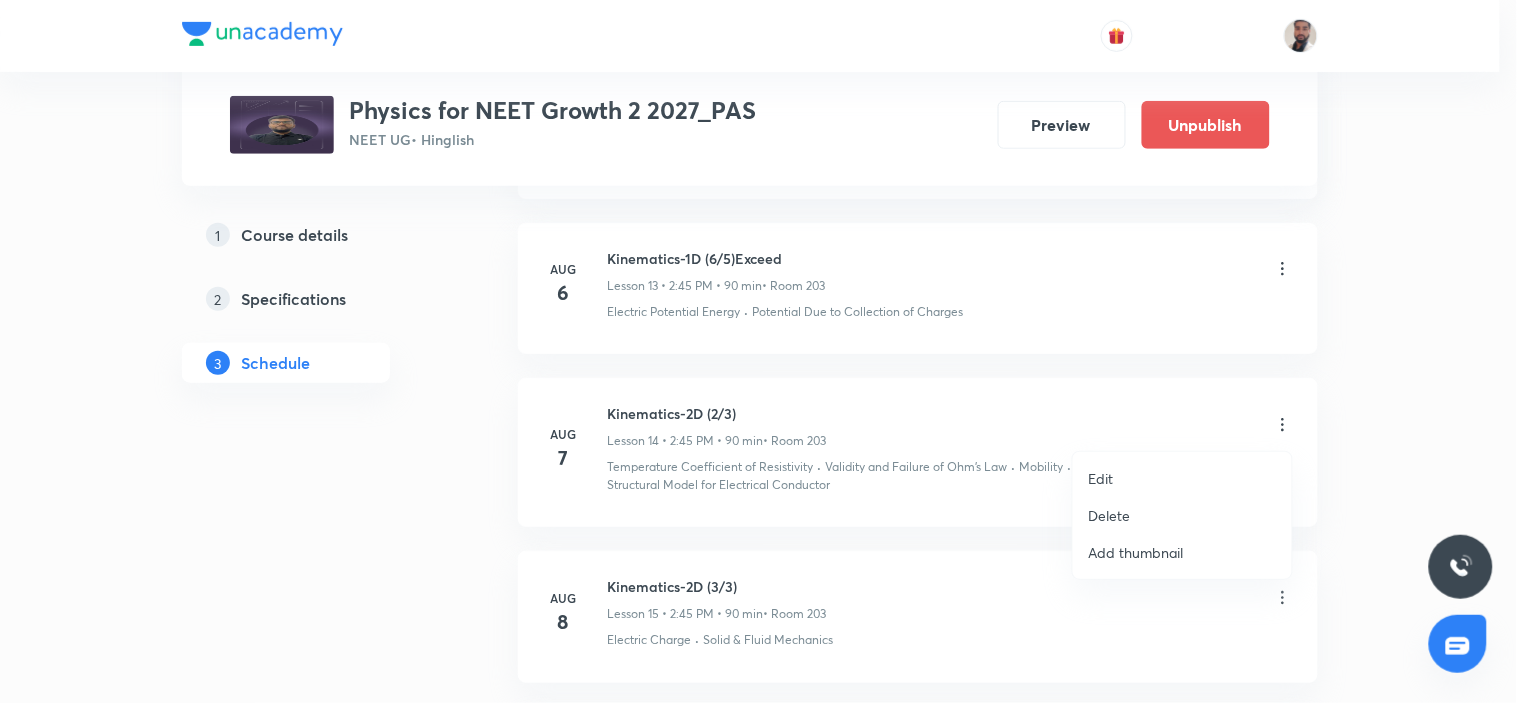 click on "Edit" at bounding box center [1101, 478] 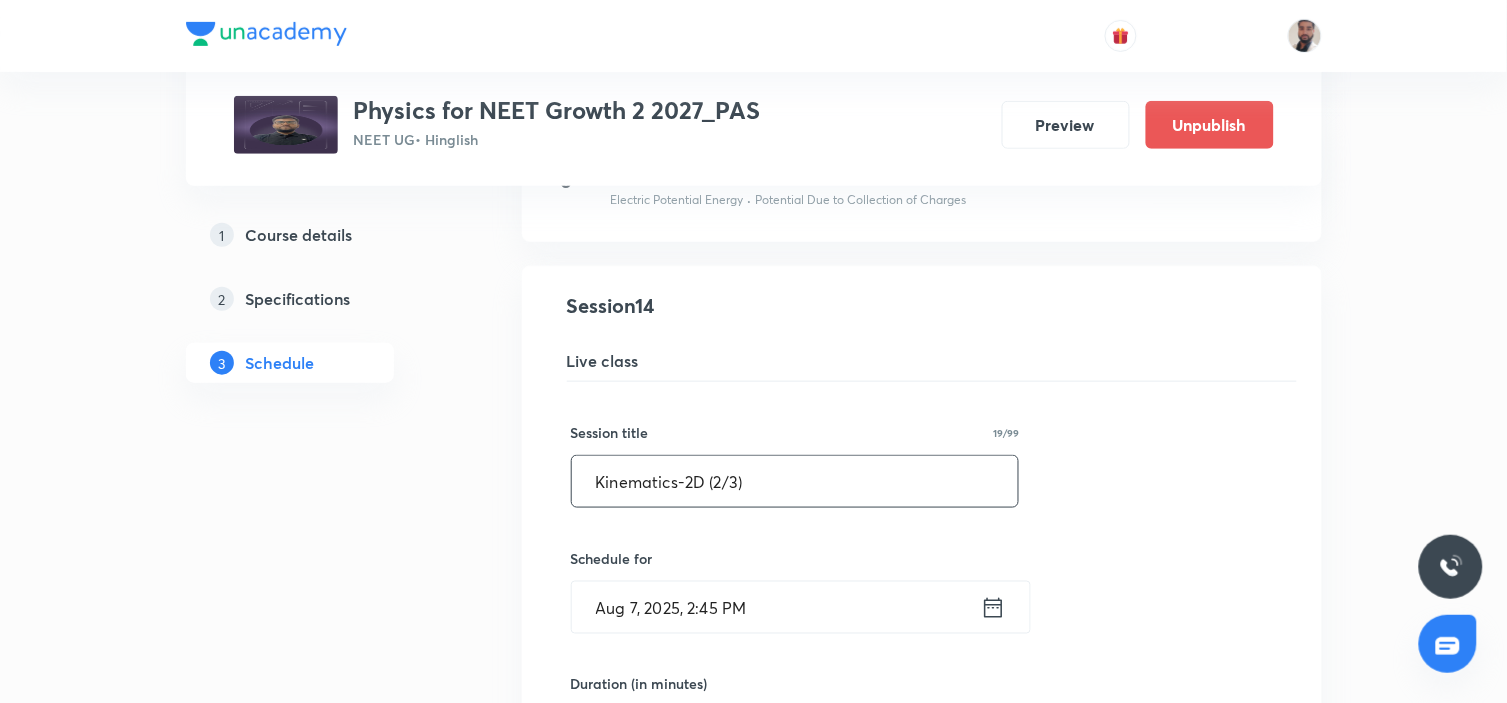 drag, startPoint x: 837, startPoint y: 498, endPoint x: 928, endPoint y: 504, distance: 91.197586 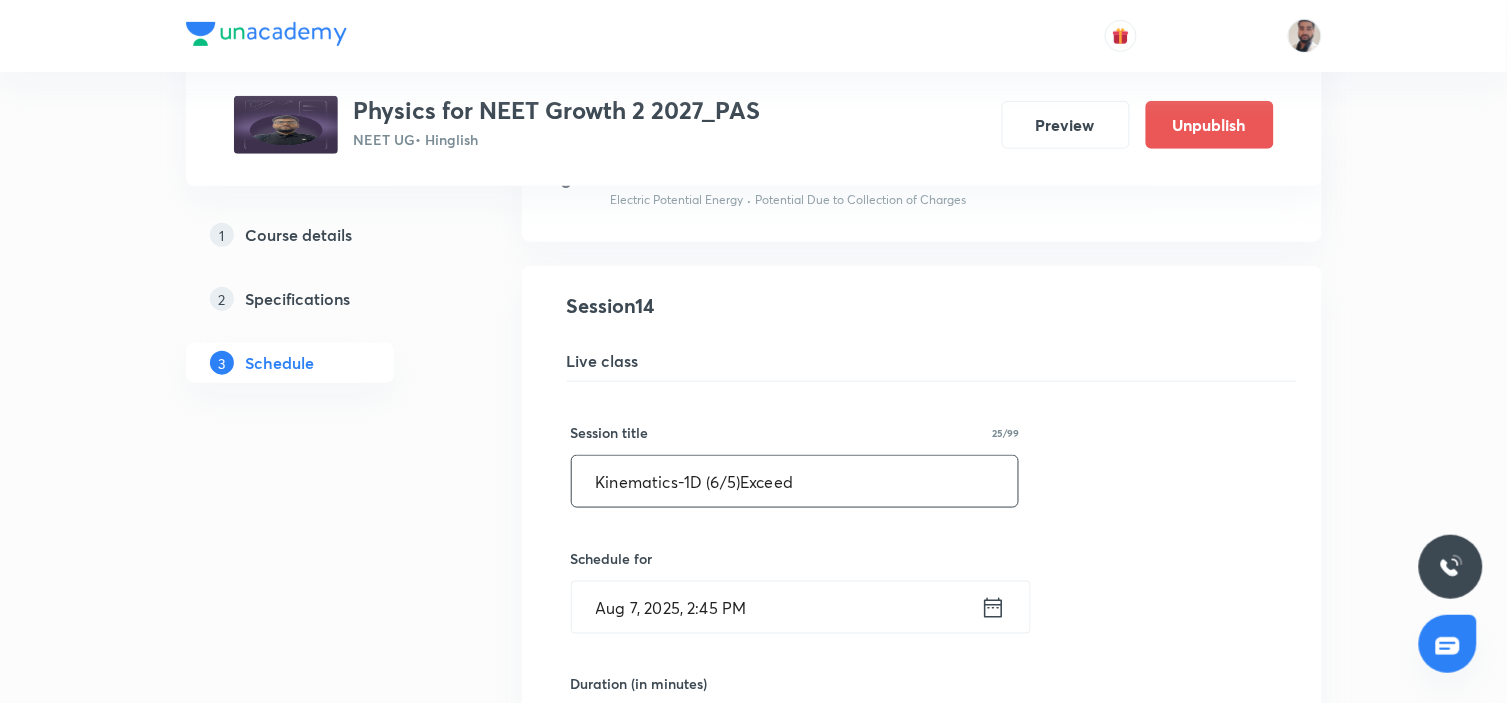 click on "Kinematics-1D (6/5)Exceed" at bounding box center [795, 481] 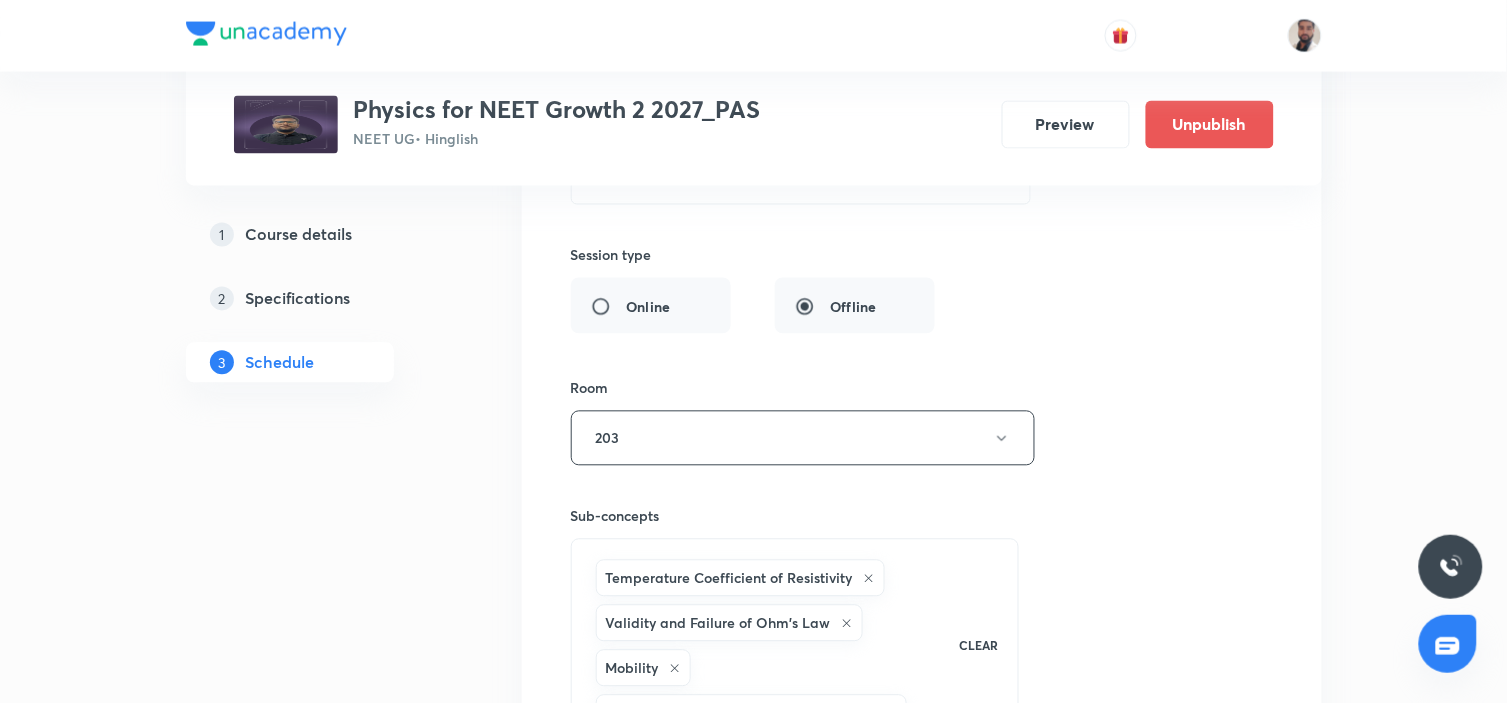 scroll, scrollTop: 3050, scrollLeft: 0, axis: vertical 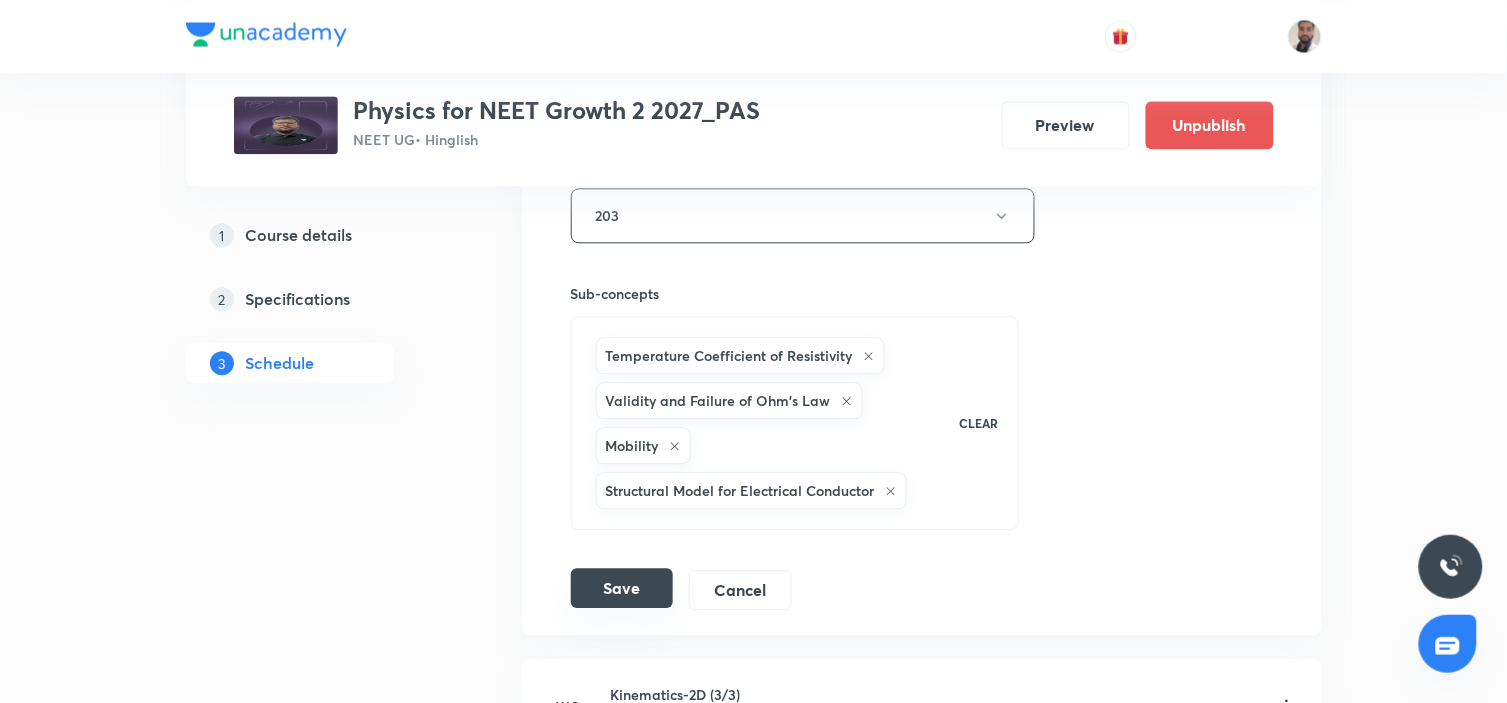 type on "Kinematics-1D (7/5)Exceed" 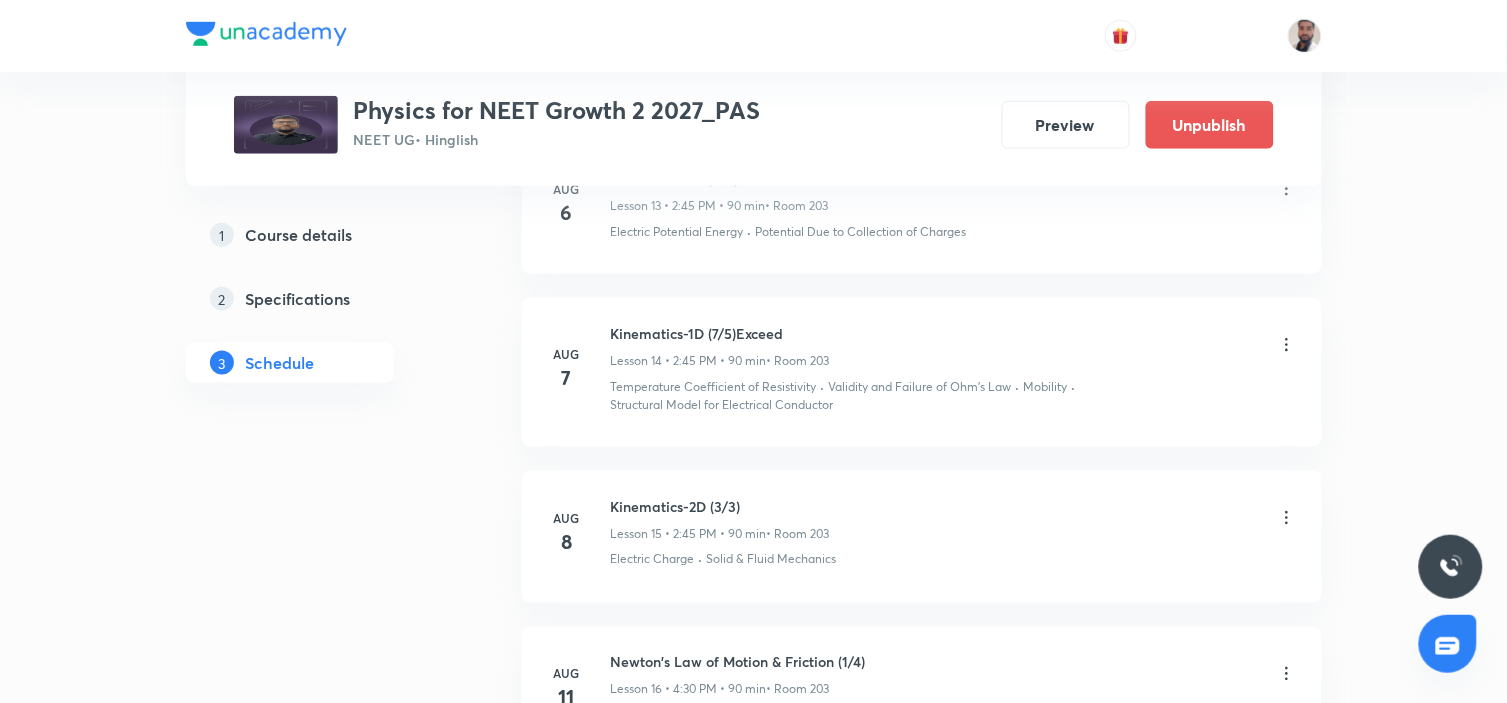 scroll, scrollTop: 2463, scrollLeft: 0, axis: vertical 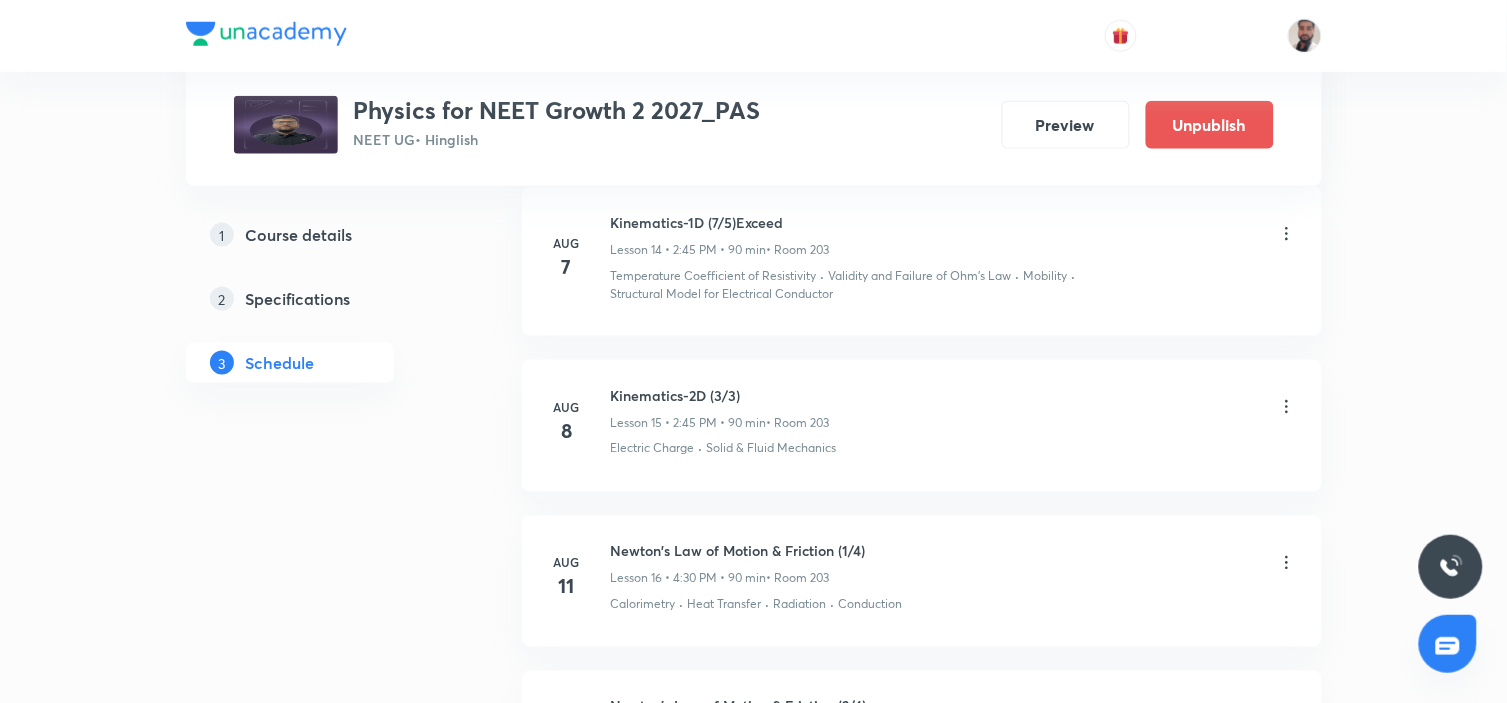 click 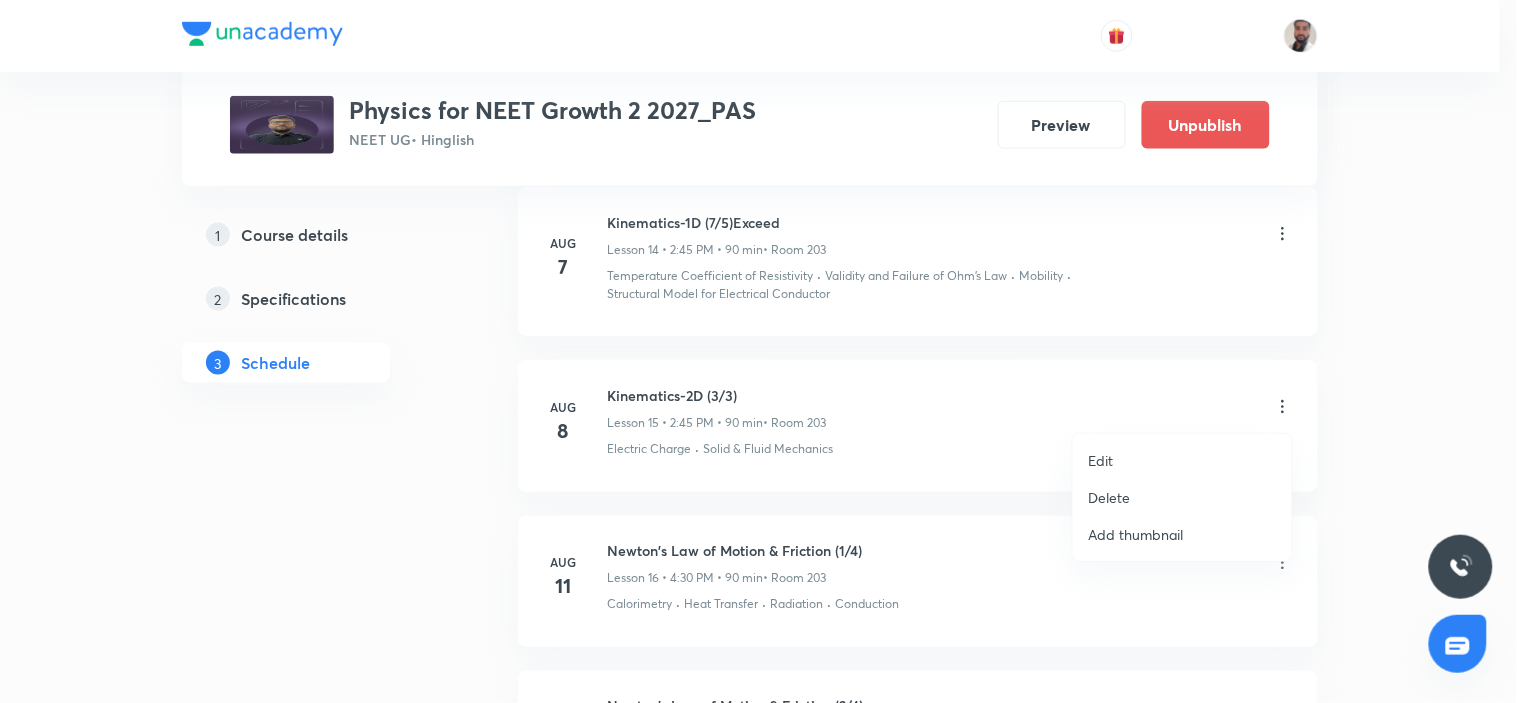 click on "Edit" at bounding box center (1182, 460) 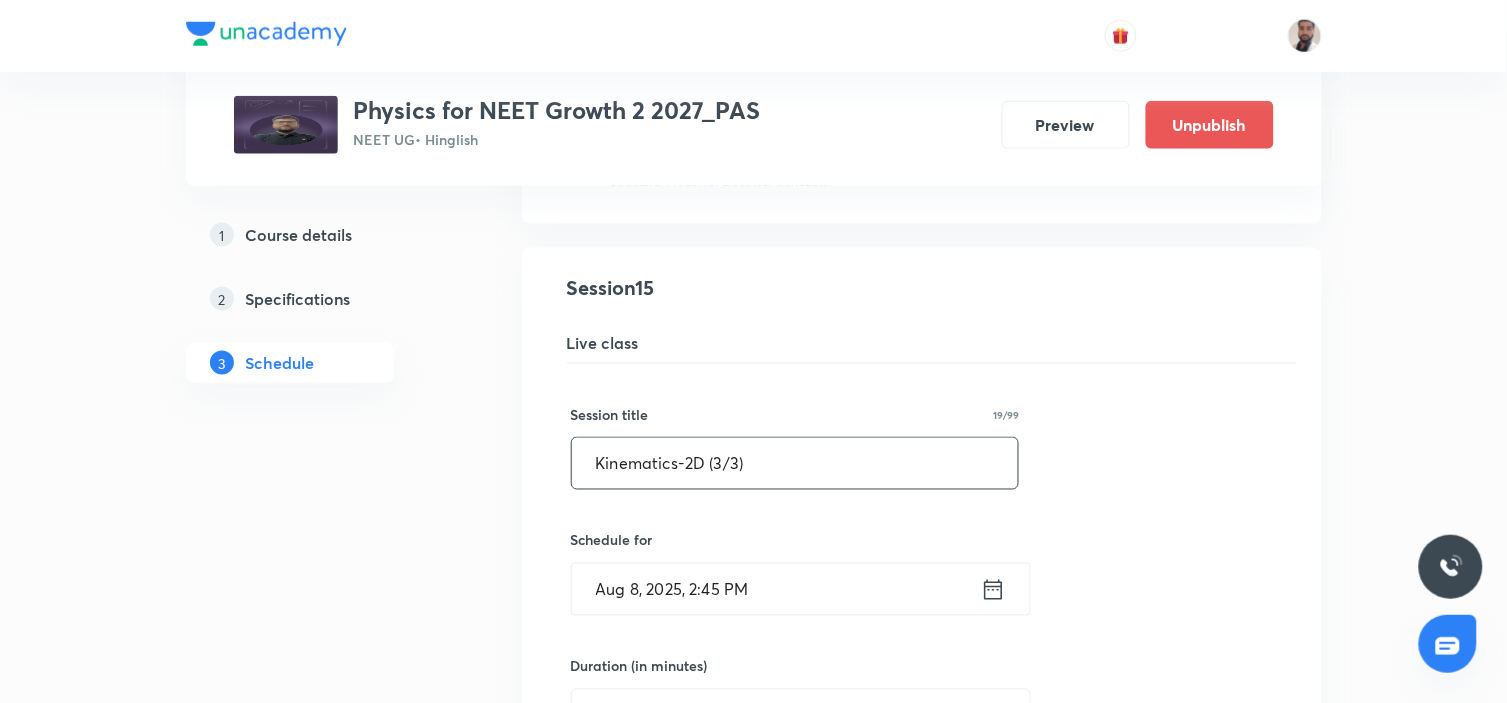 drag, startPoint x: 806, startPoint y: 471, endPoint x: 463, endPoint y: 501, distance: 344.30945 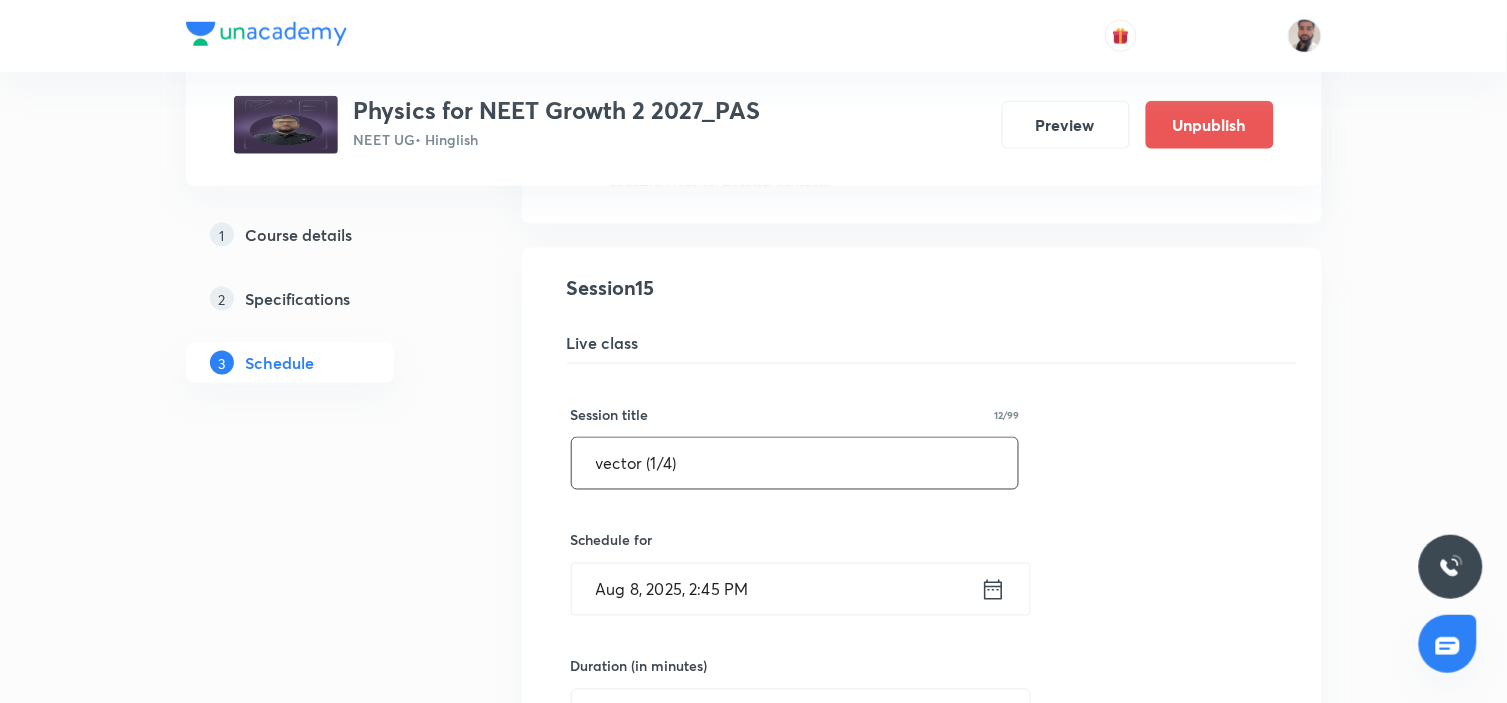drag, startPoint x: 756, startPoint y: 444, endPoint x: 470, endPoint y: 471, distance: 287.27164 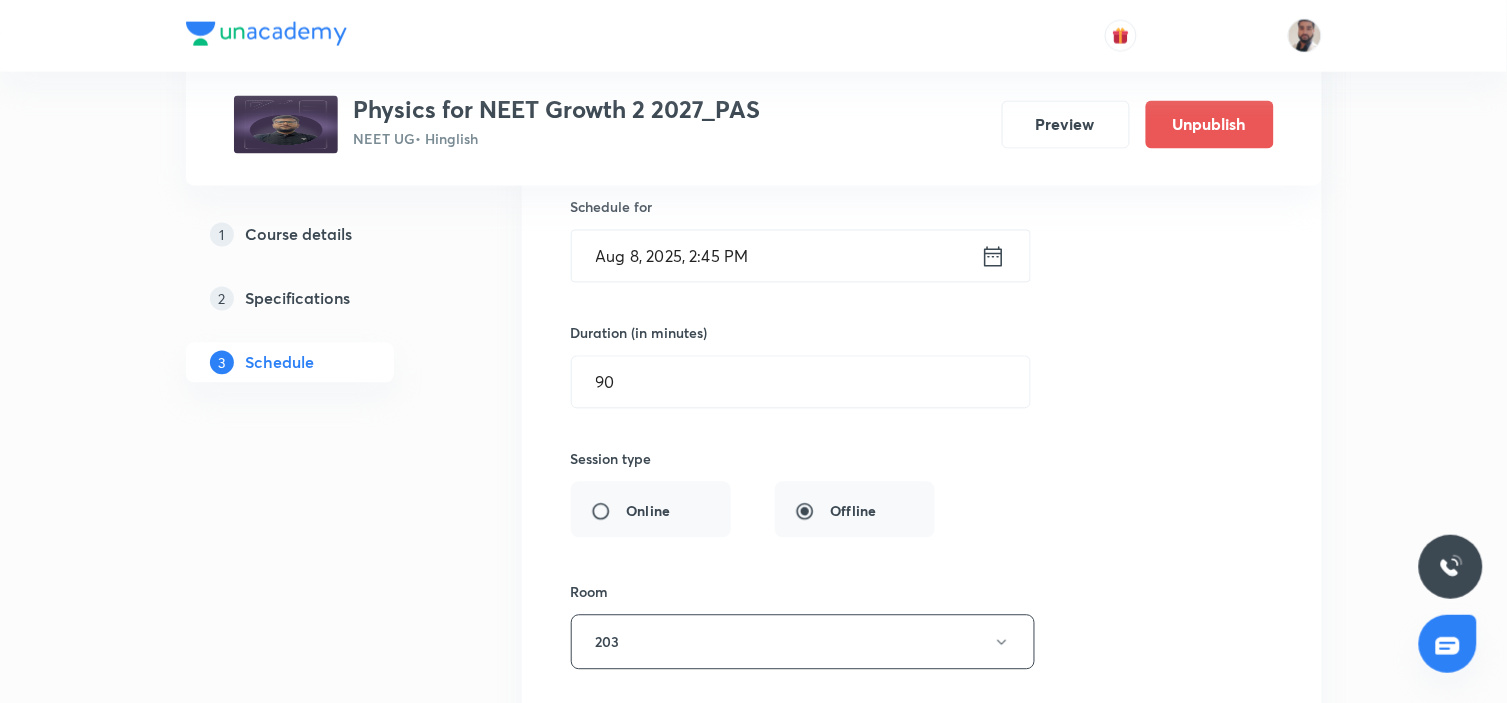 scroll, scrollTop: 3130, scrollLeft: 0, axis: vertical 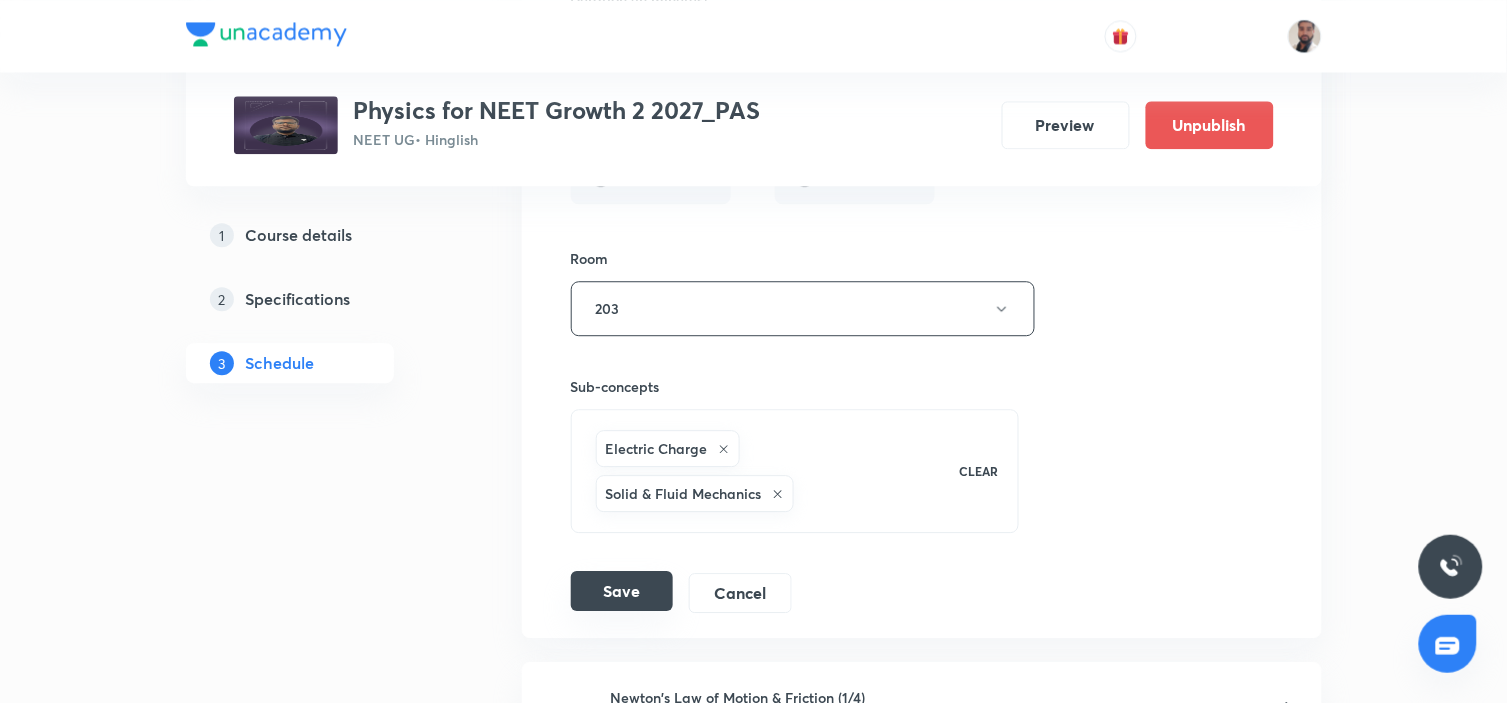 type on "vector (1/4)" 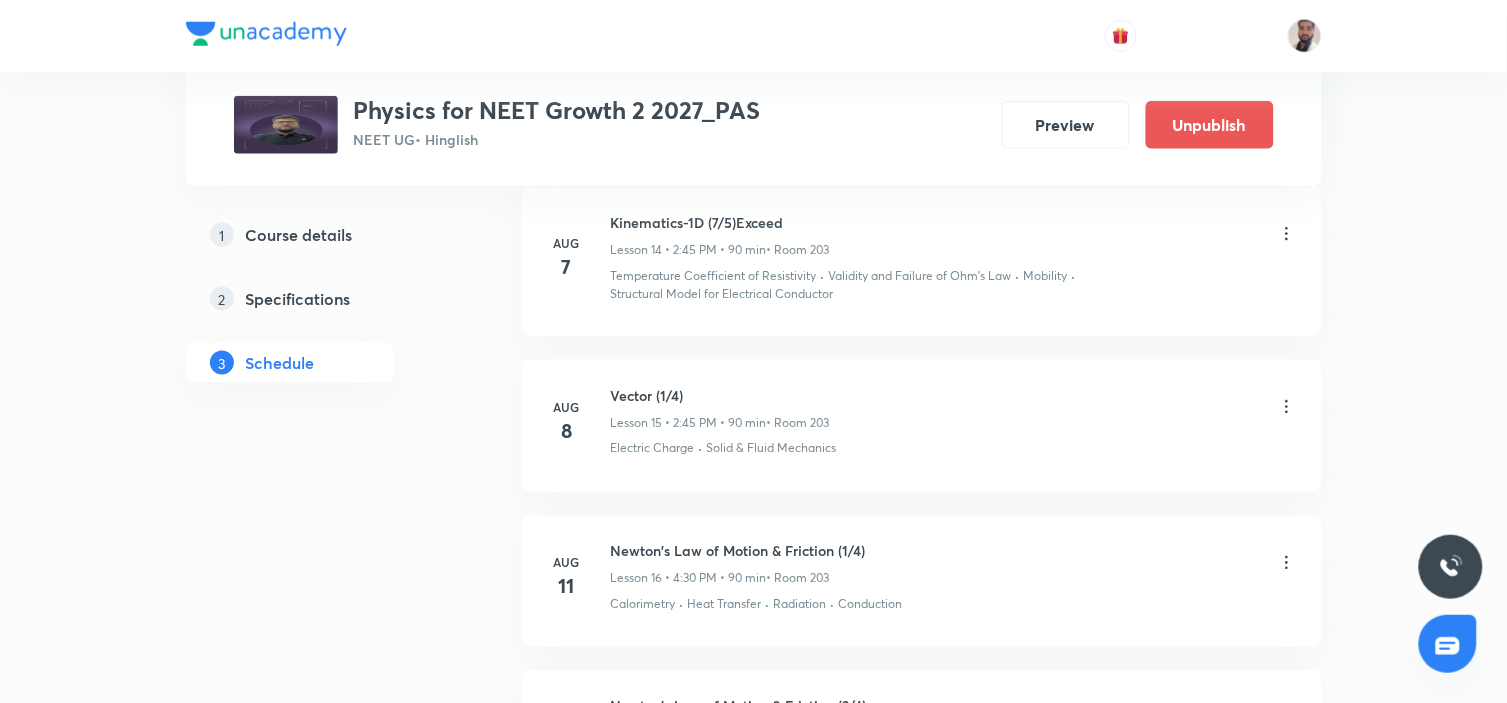 scroll, scrollTop: 2685, scrollLeft: 0, axis: vertical 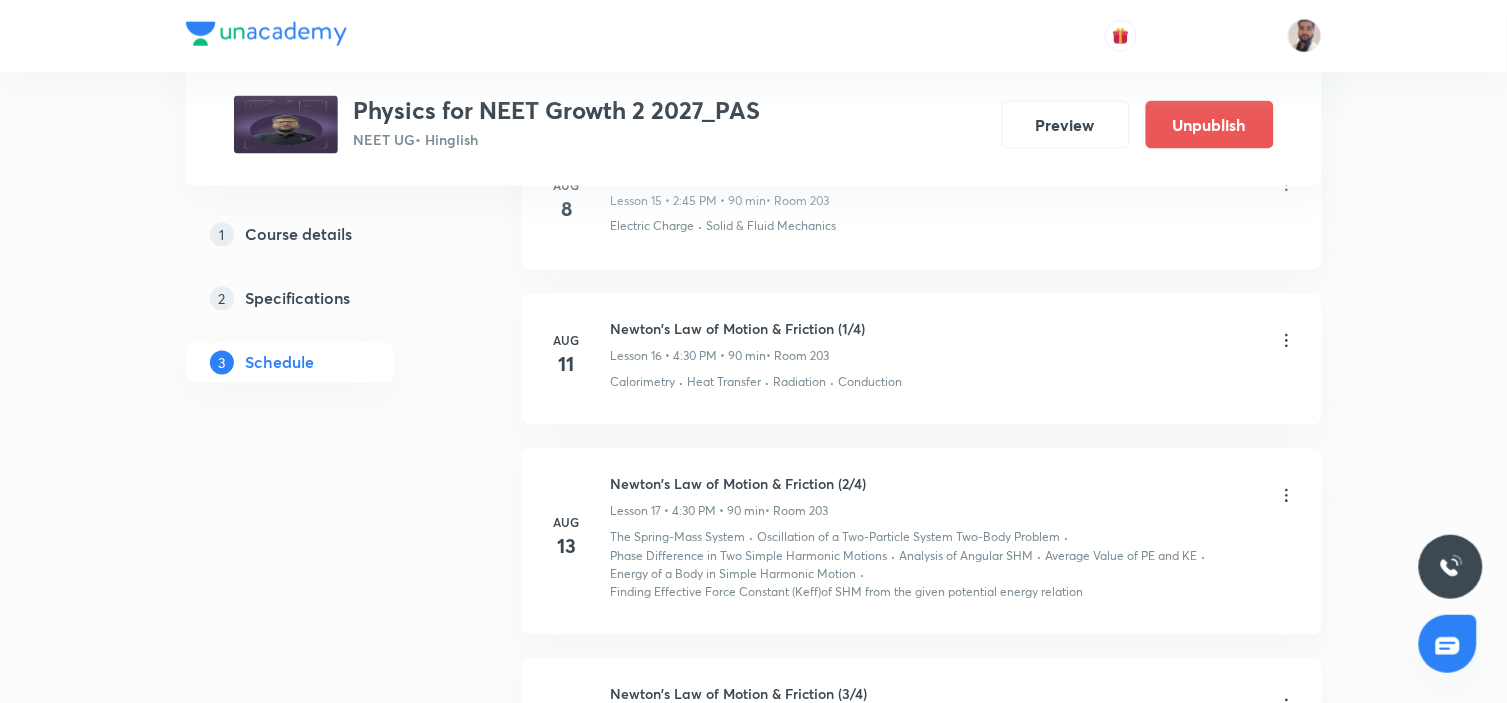 click 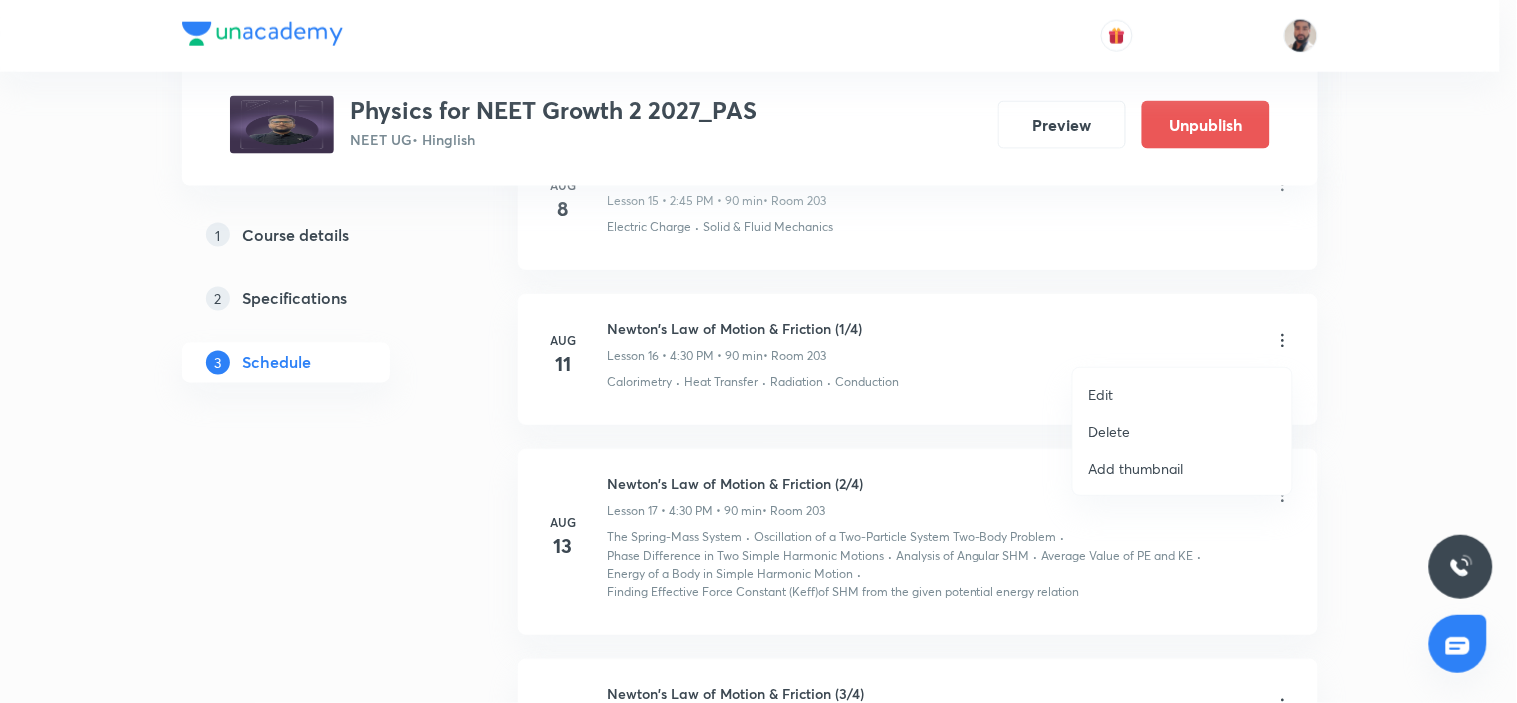 click on "Edit" at bounding box center (1182, 394) 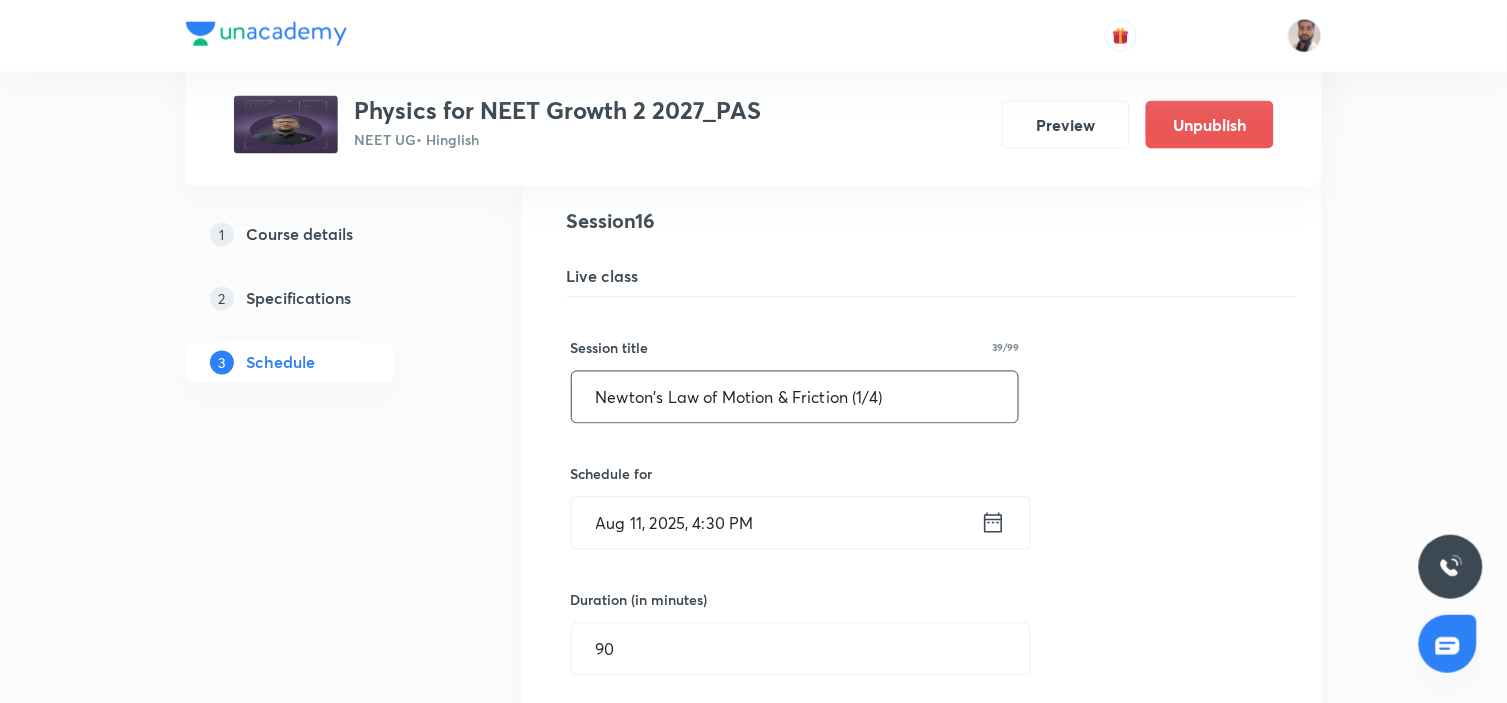 drag, startPoint x: 951, startPoint y: 400, endPoint x: 458, endPoint y: 488, distance: 500.79236 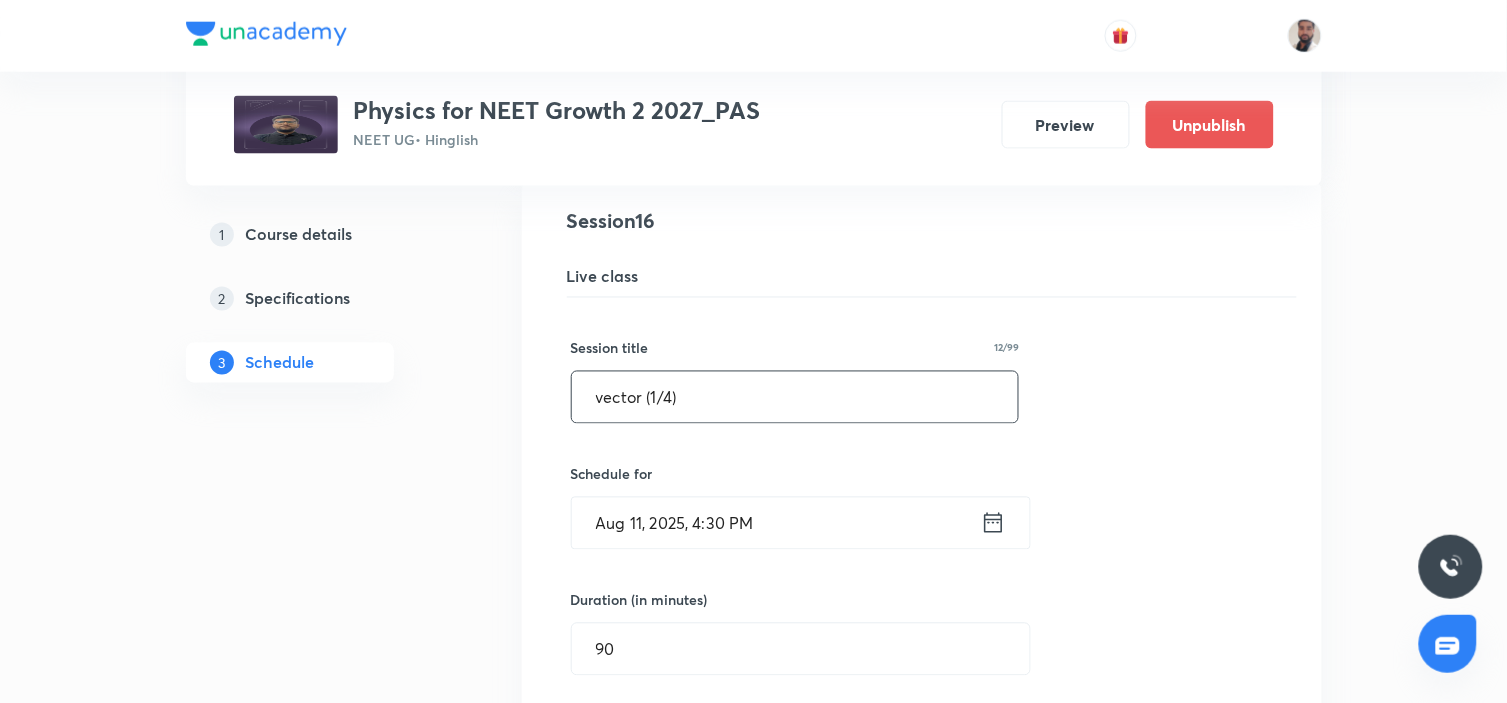 click on "vector (1/4)" at bounding box center (795, 397) 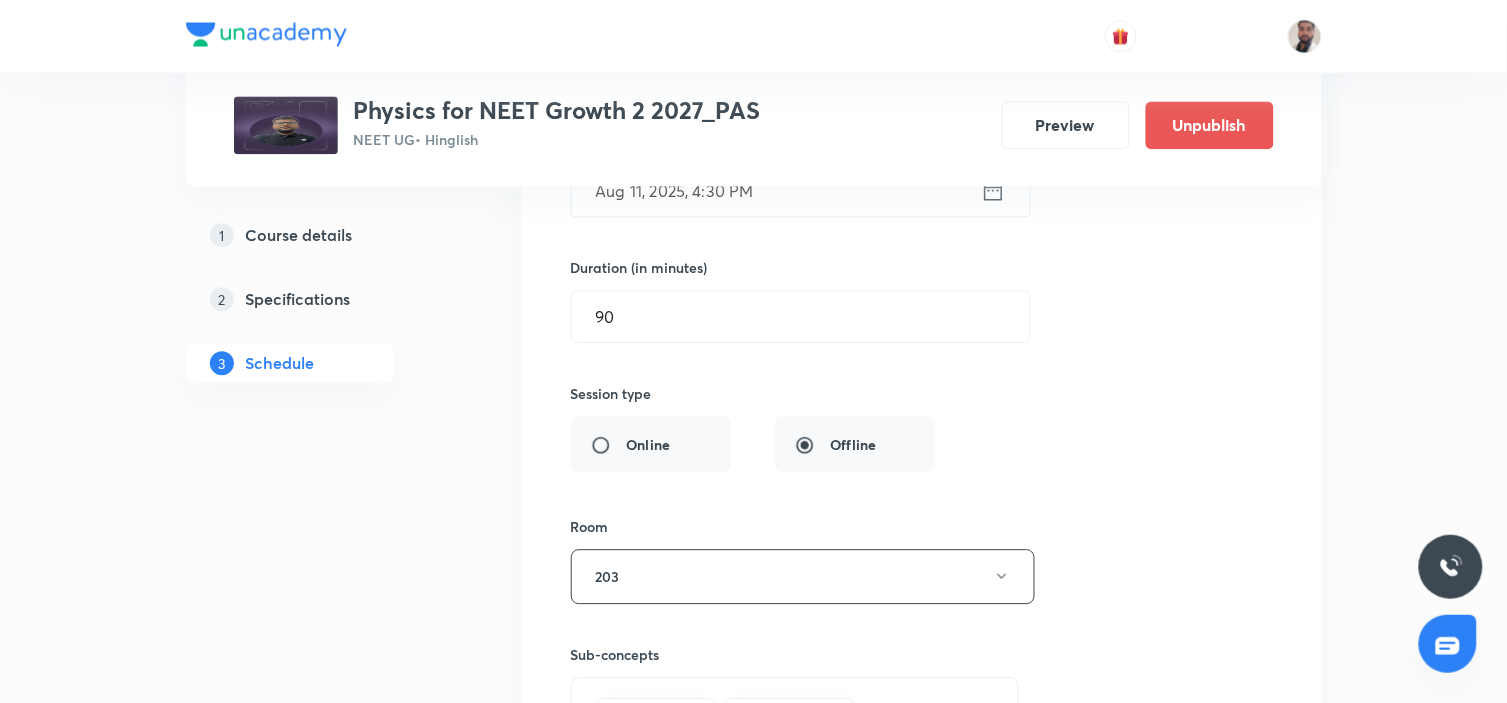 scroll, scrollTop: 3463, scrollLeft: 0, axis: vertical 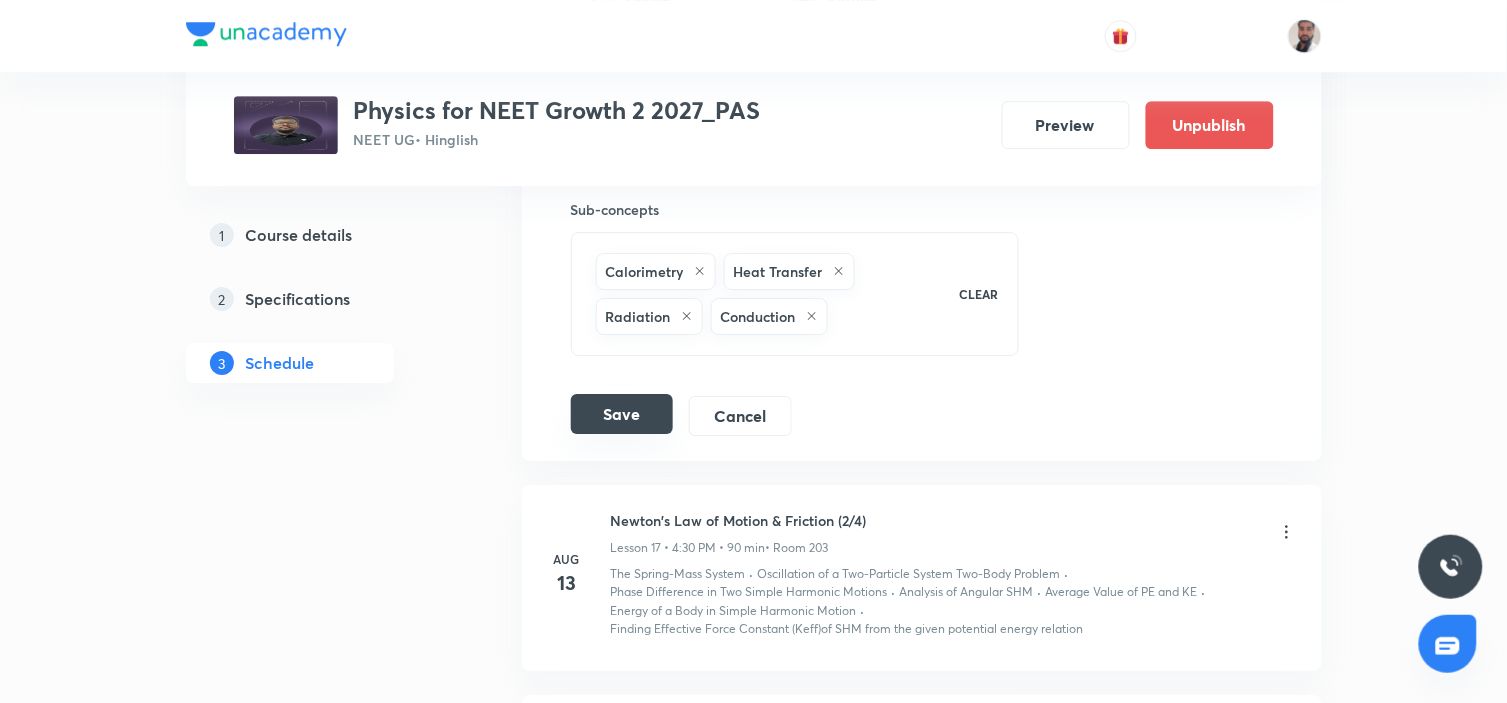 type on "vector (2/4)" 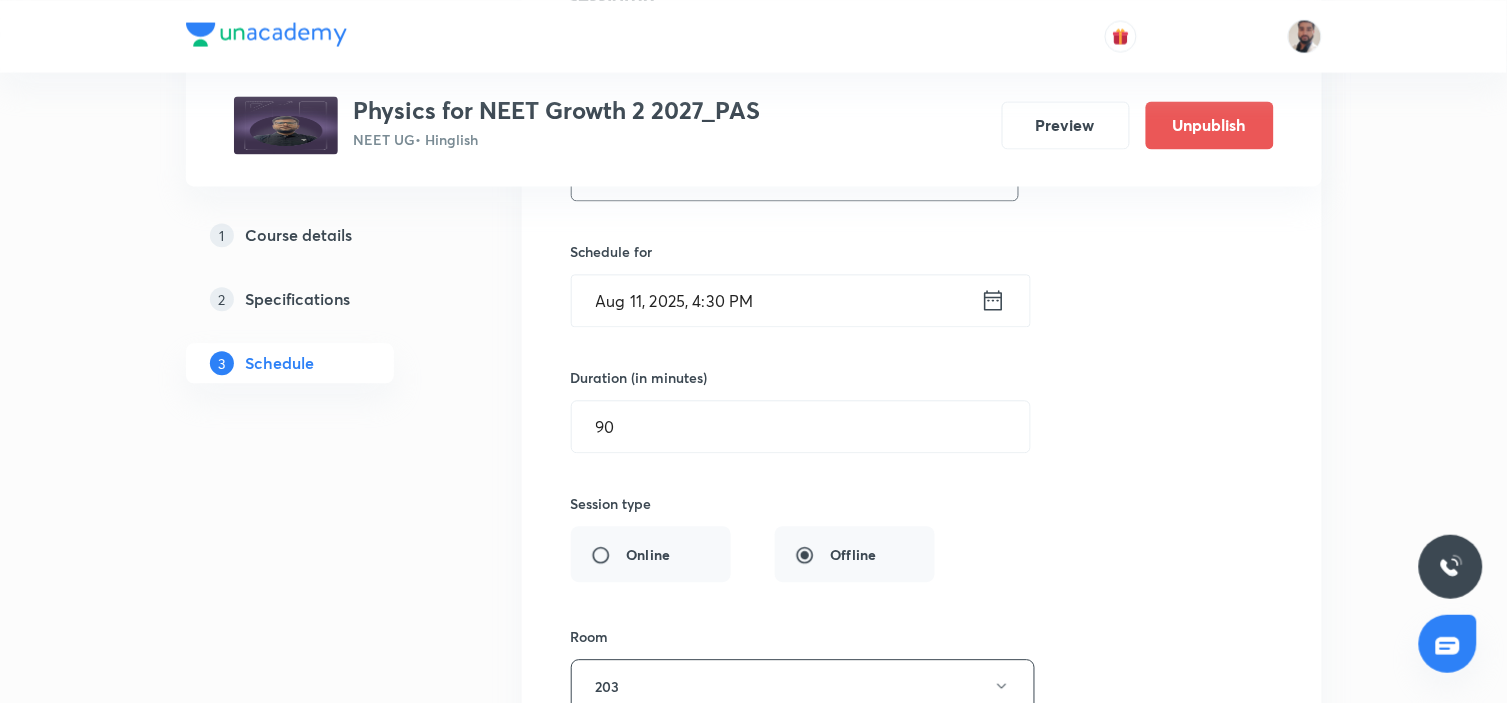 scroll, scrollTop: 2574, scrollLeft: 0, axis: vertical 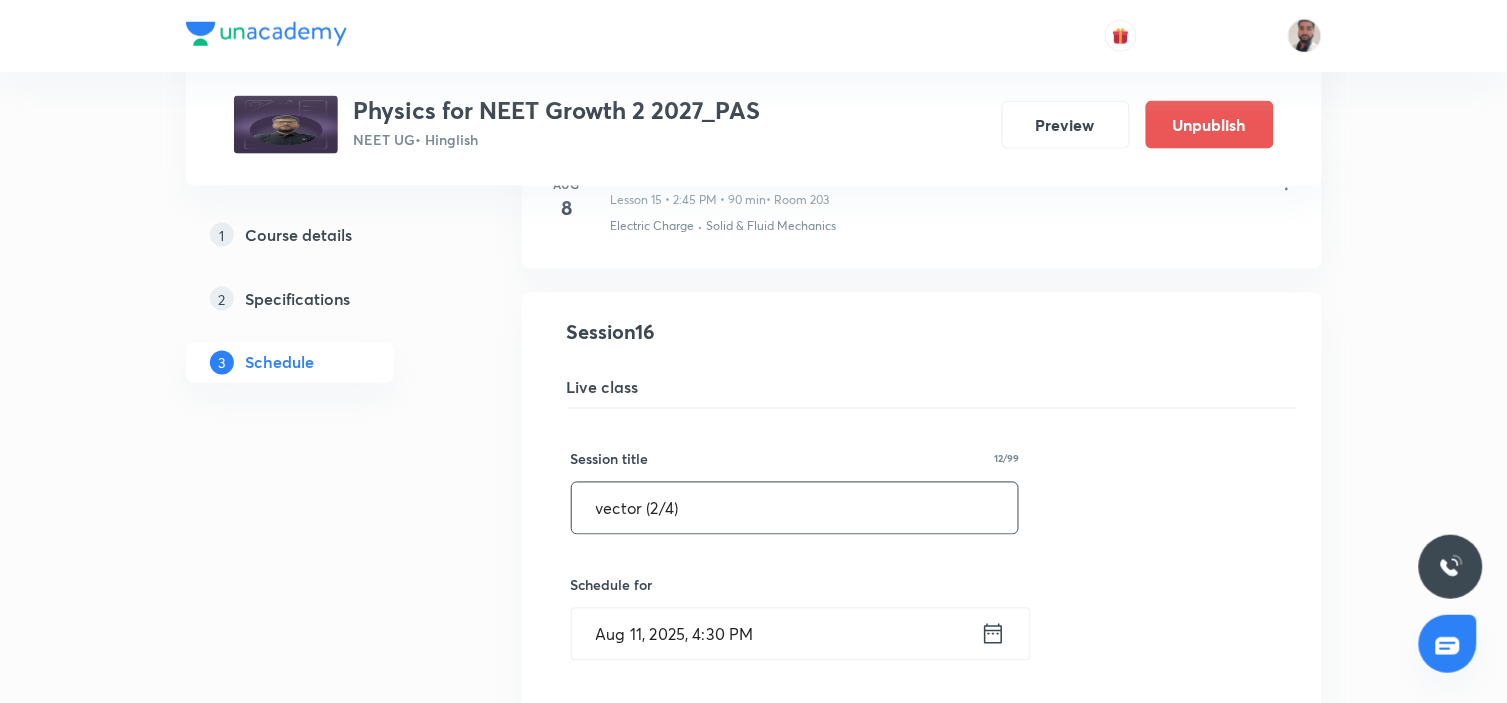 drag, startPoint x: 807, startPoint y: 505, endPoint x: 526, endPoint y: 545, distance: 283.8327 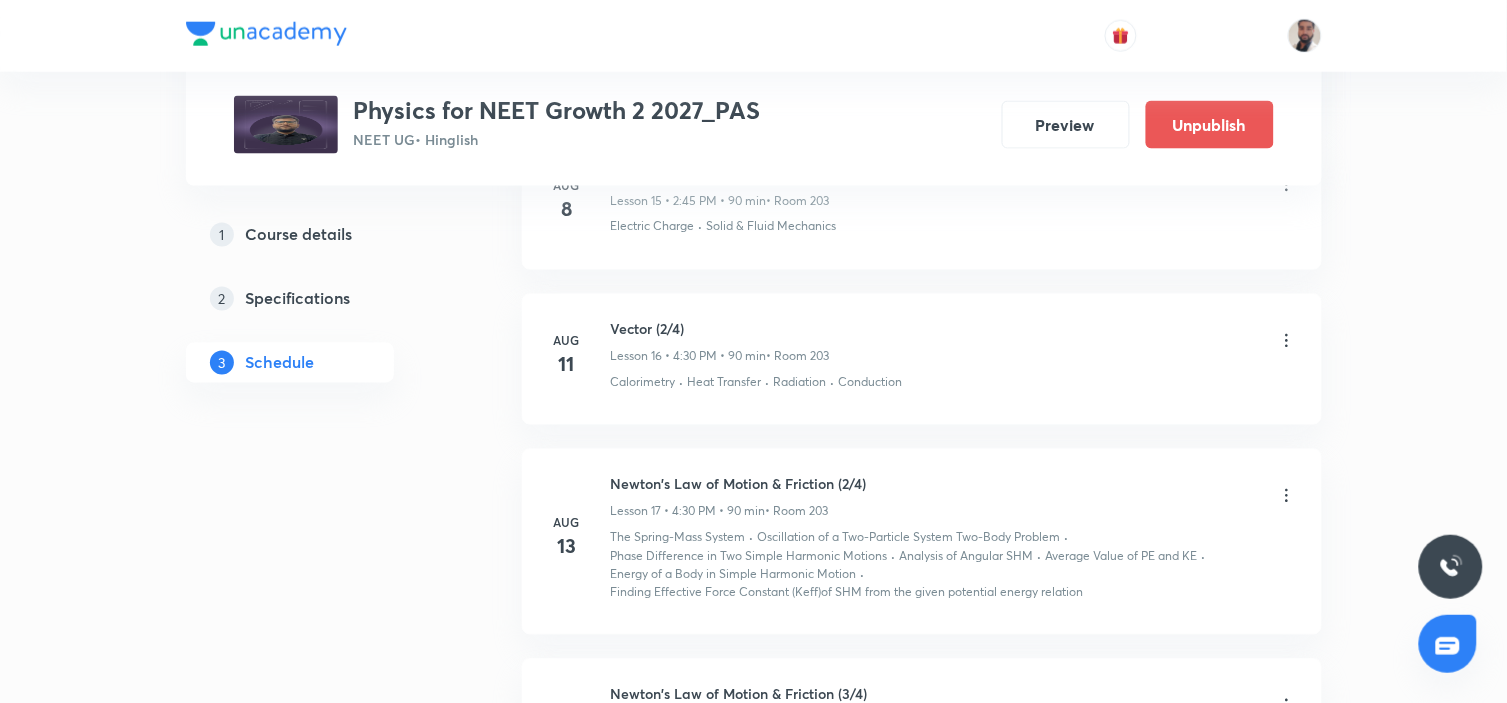 scroll, scrollTop: 2796, scrollLeft: 0, axis: vertical 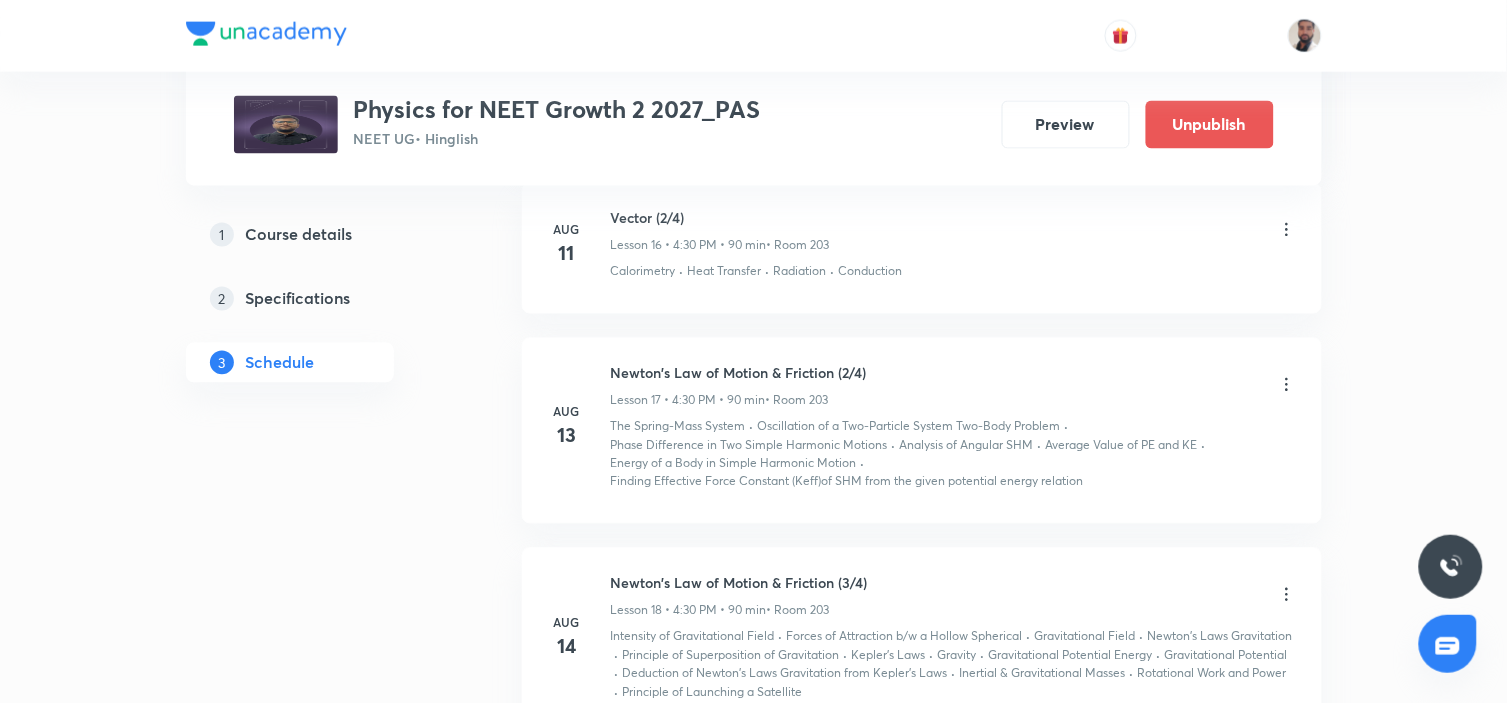click 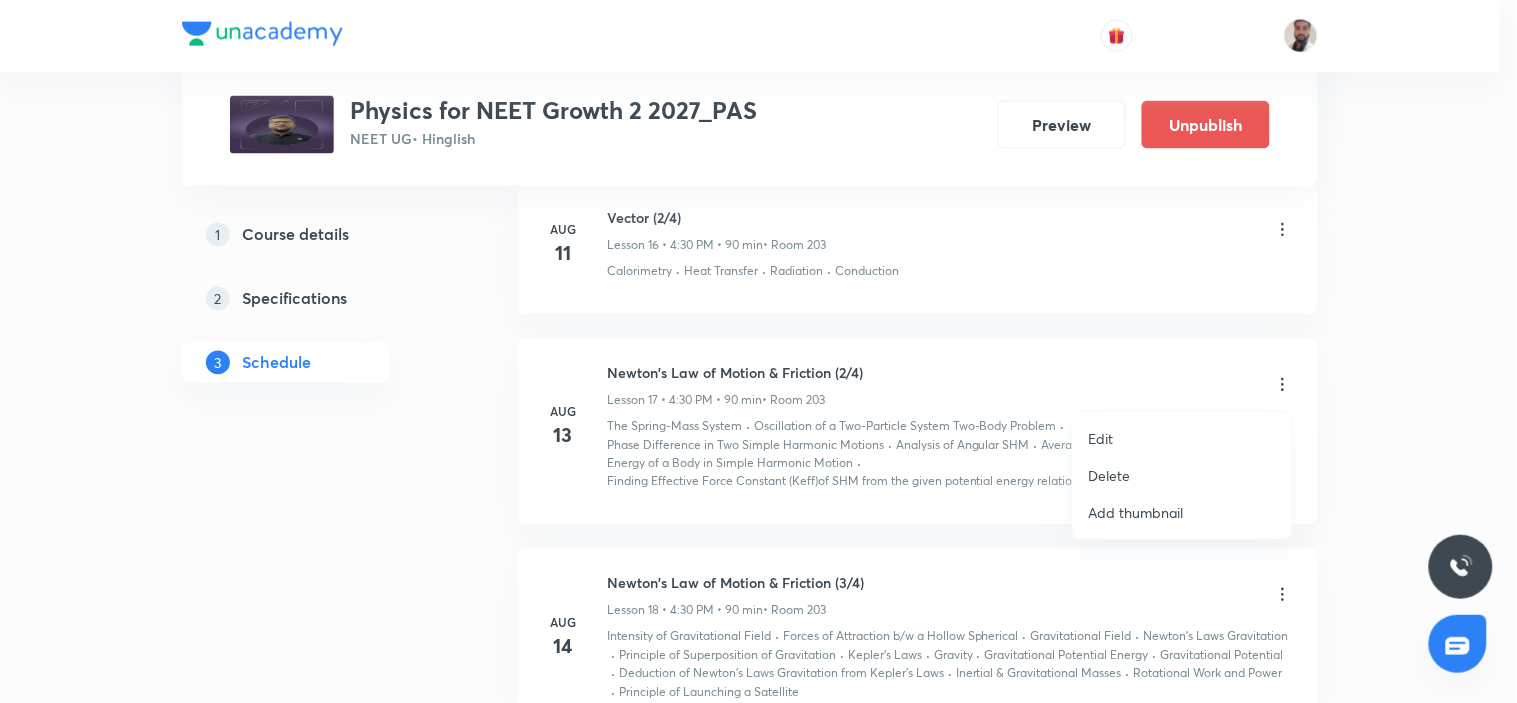 click on "Edit" at bounding box center [1182, 438] 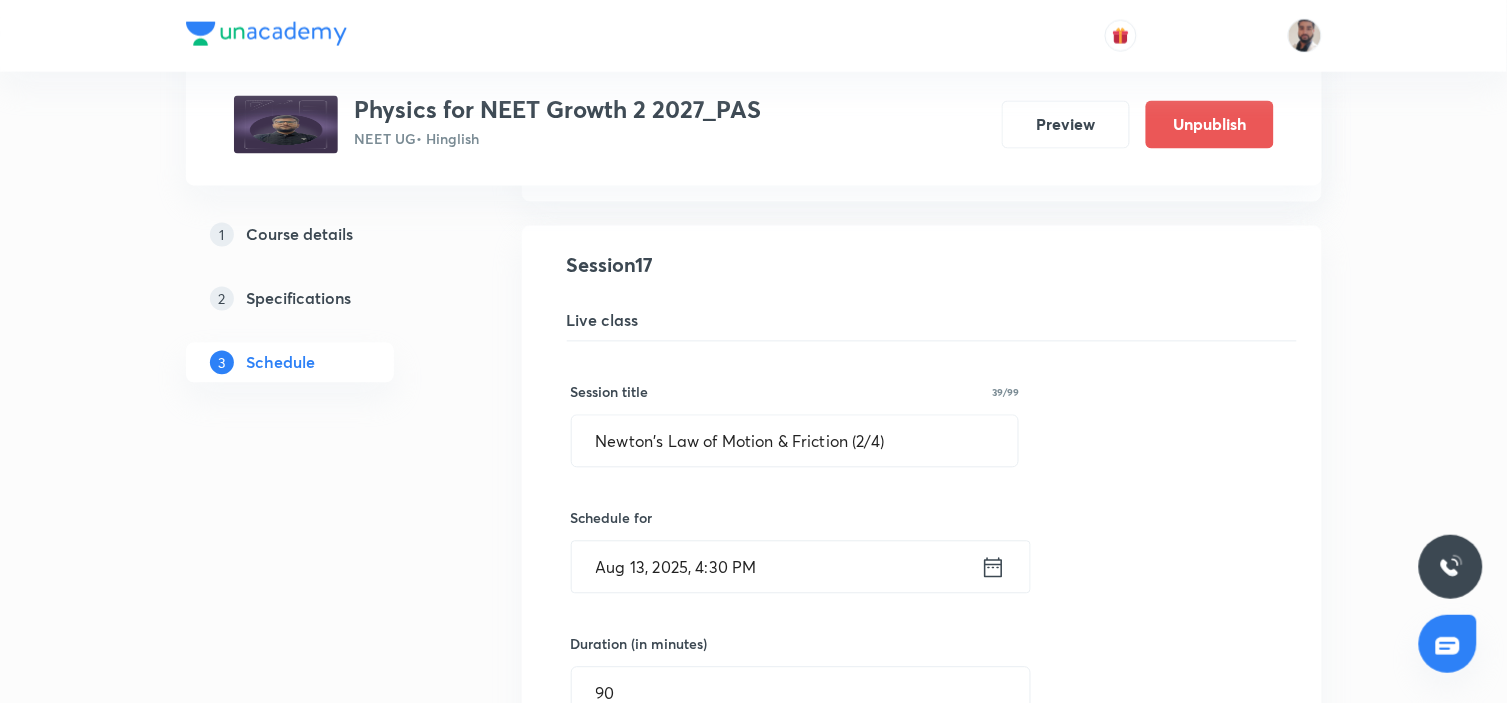 drag, startPoint x: 1045, startPoint y: 447, endPoint x: 1020, endPoint y: 447, distance: 25 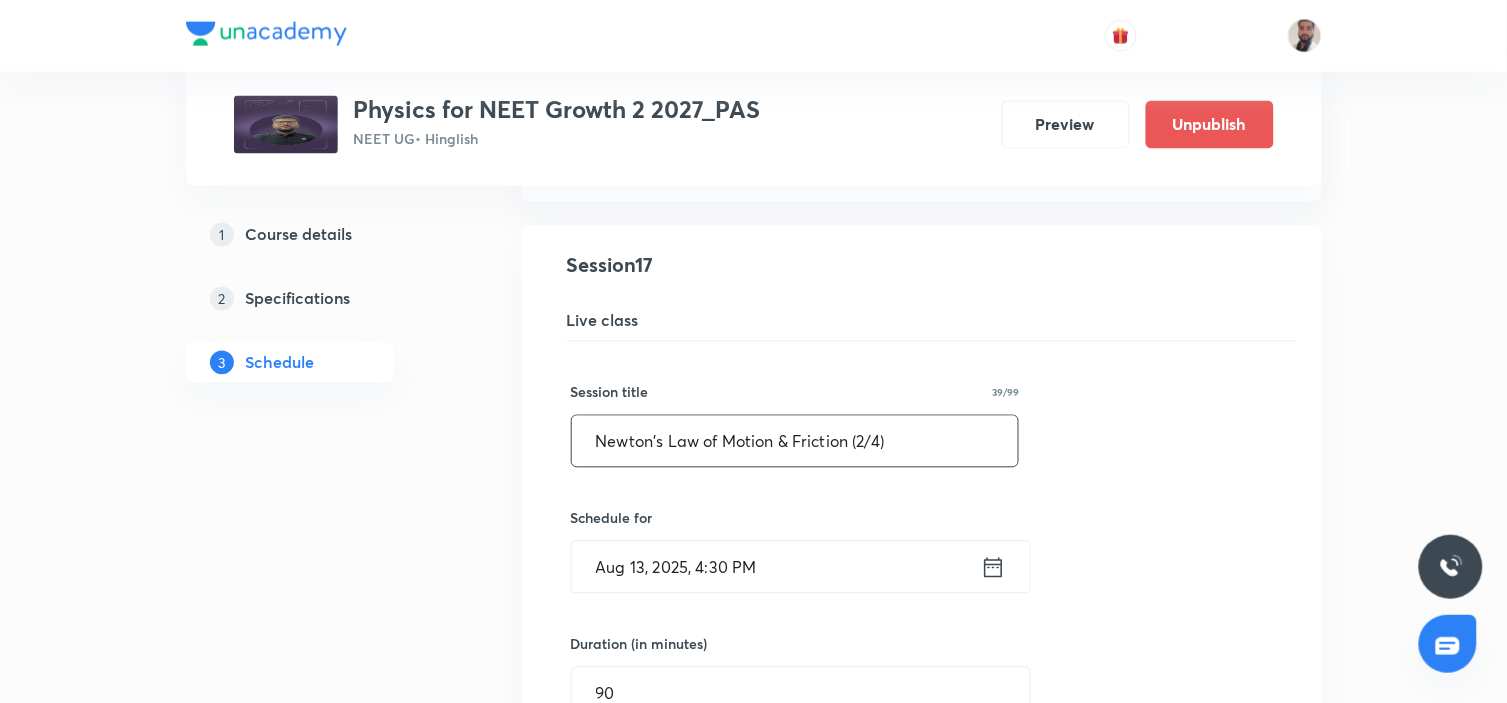 drag, startPoint x: 986, startPoint y: 437, endPoint x: 506, endPoint y: 512, distance: 485.82404 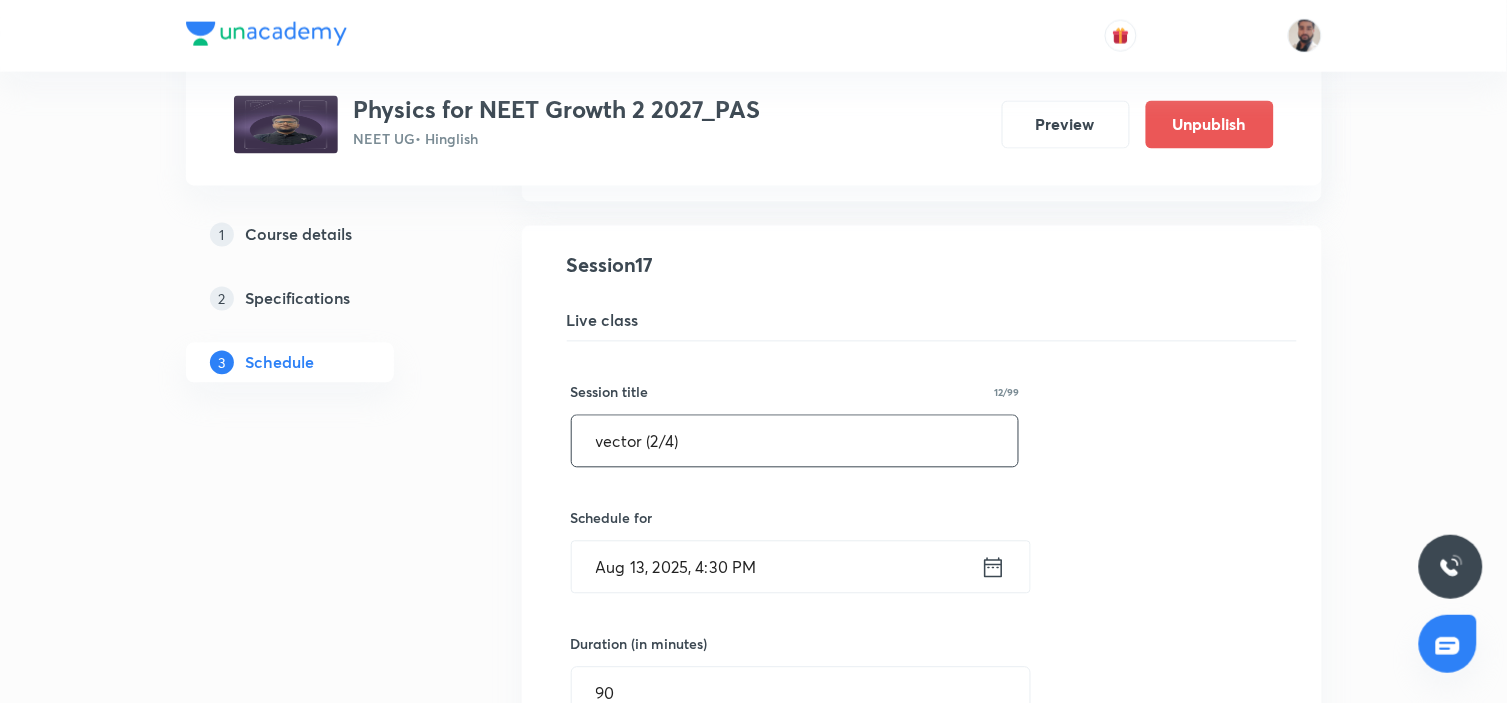 click on "vector (2/4)" at bounding box center [795, 441] 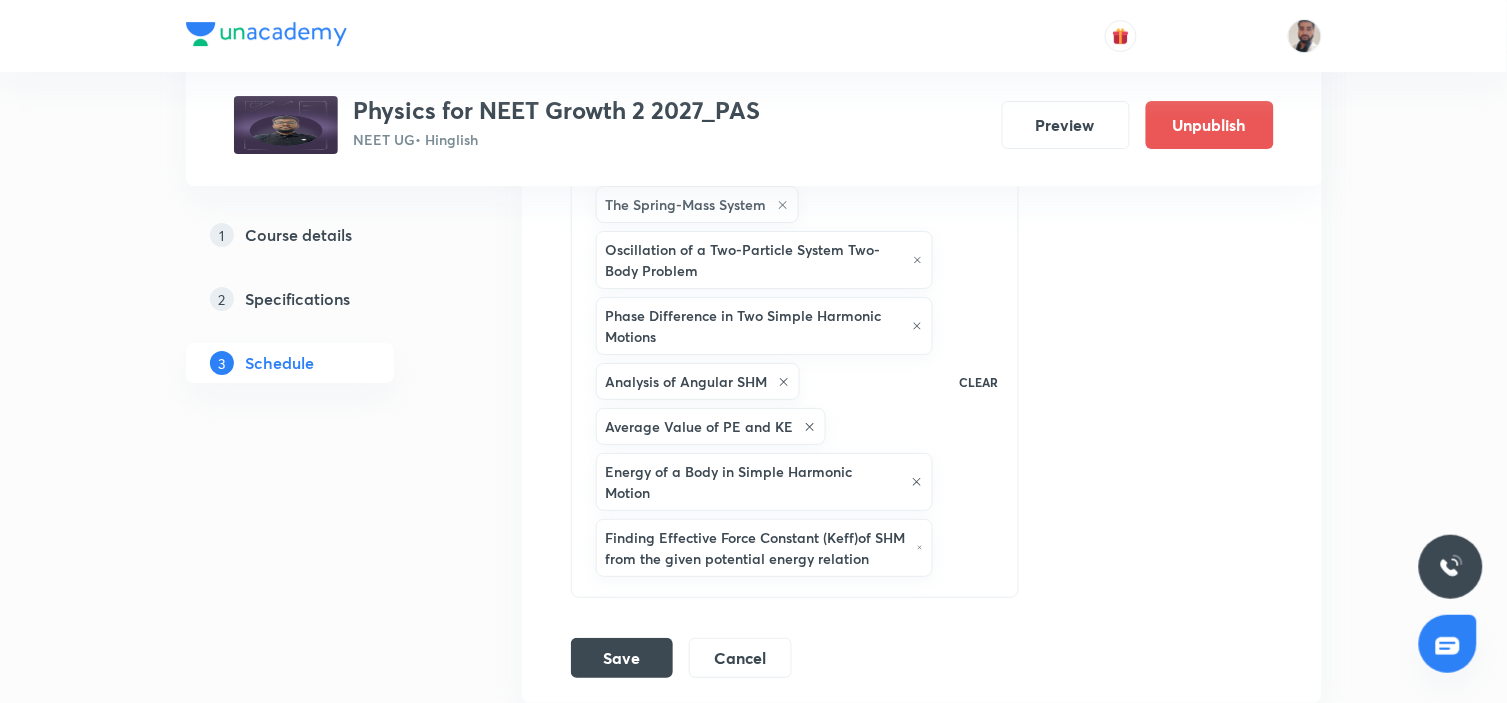 scroll, scrollTop: 3907, scrollLeft: 0, axis: vertical 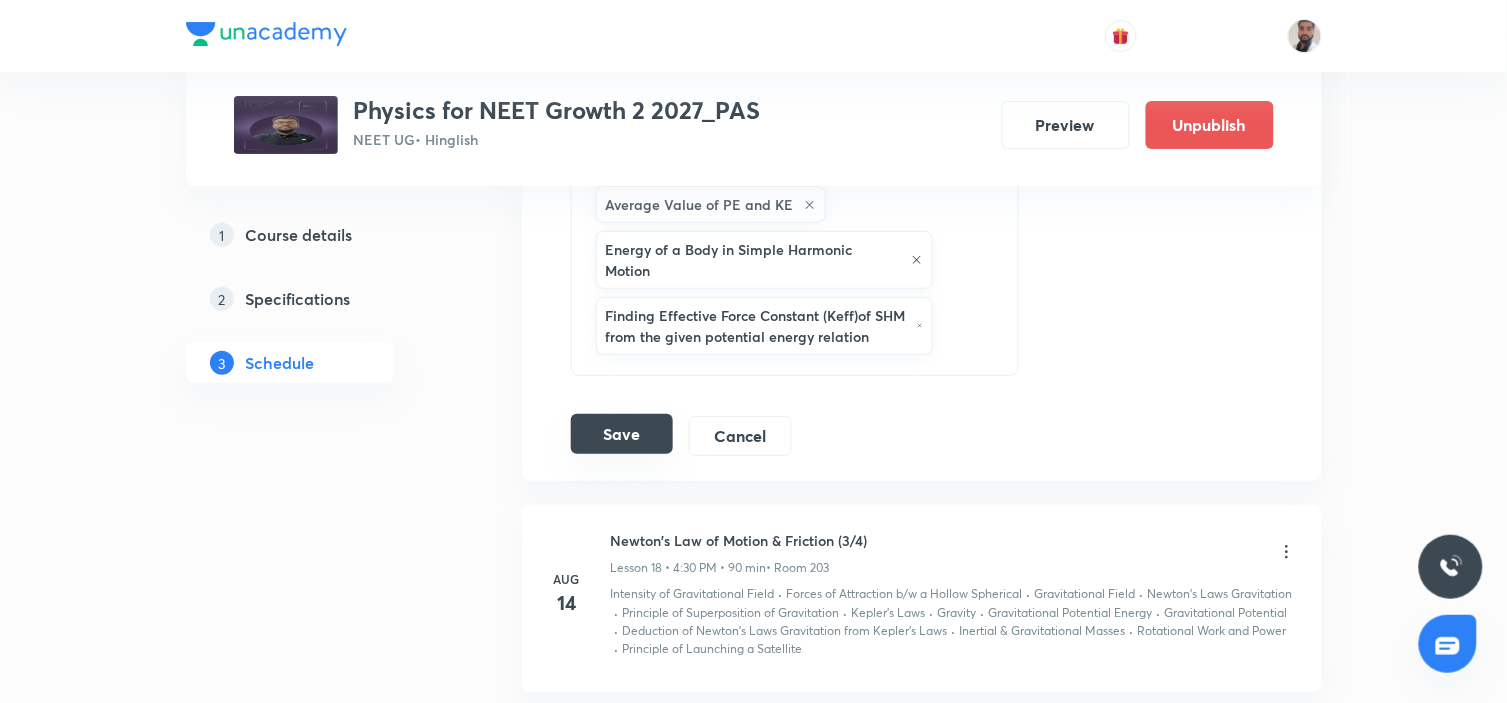 type on "vector (3/4)" 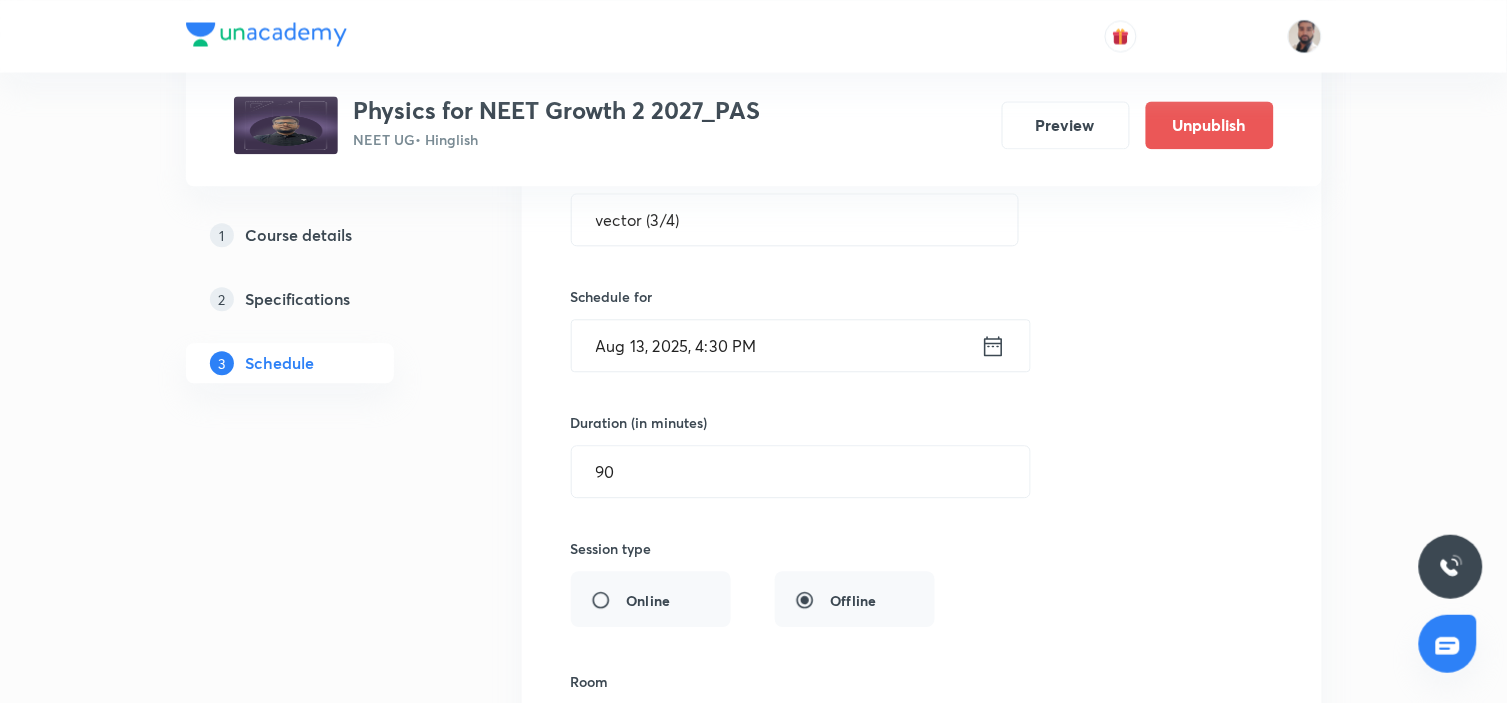 scroll, scrollTop: 2907, scrollLeft: 0, axis: vertical 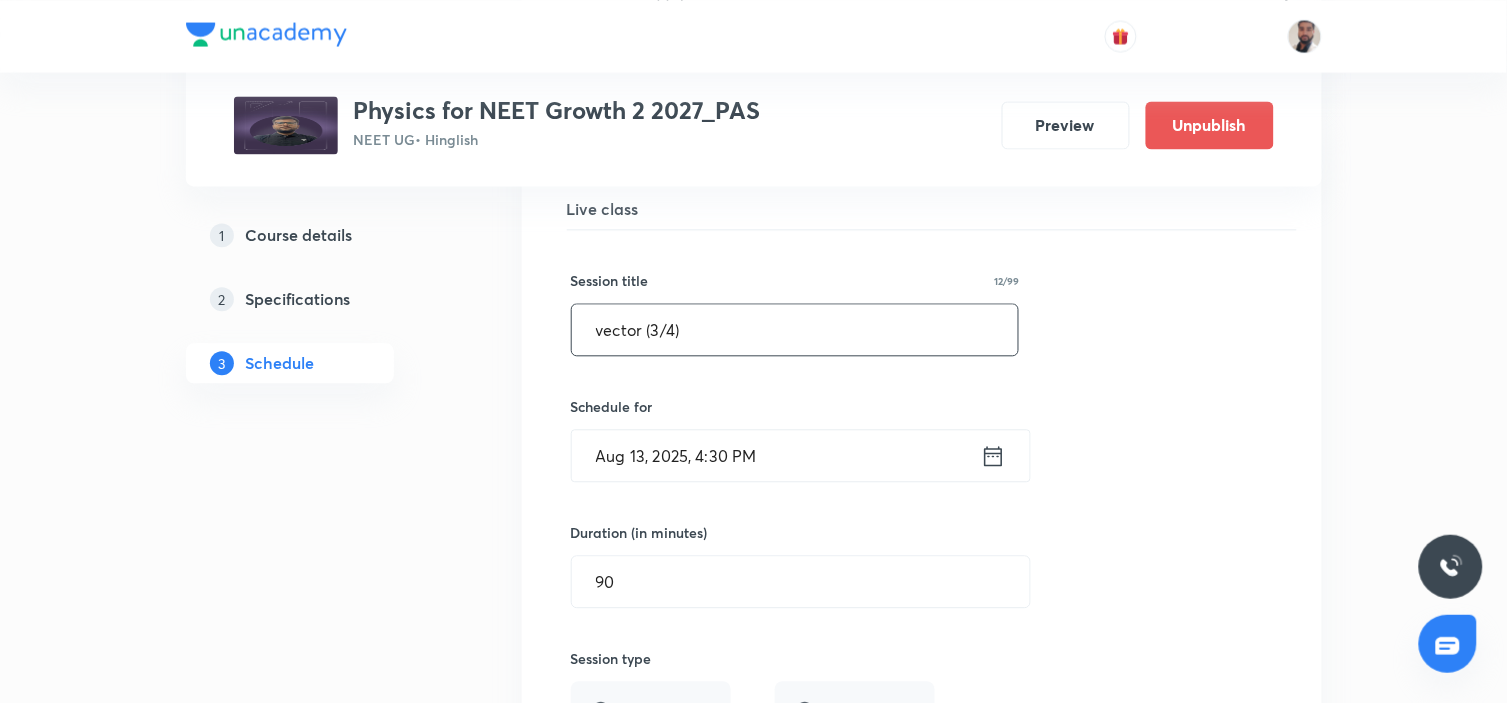 drag, startPoint x: 751, startPoint y: 353, endPoint x: 462, endPoint y: 360, distance: 289.08478 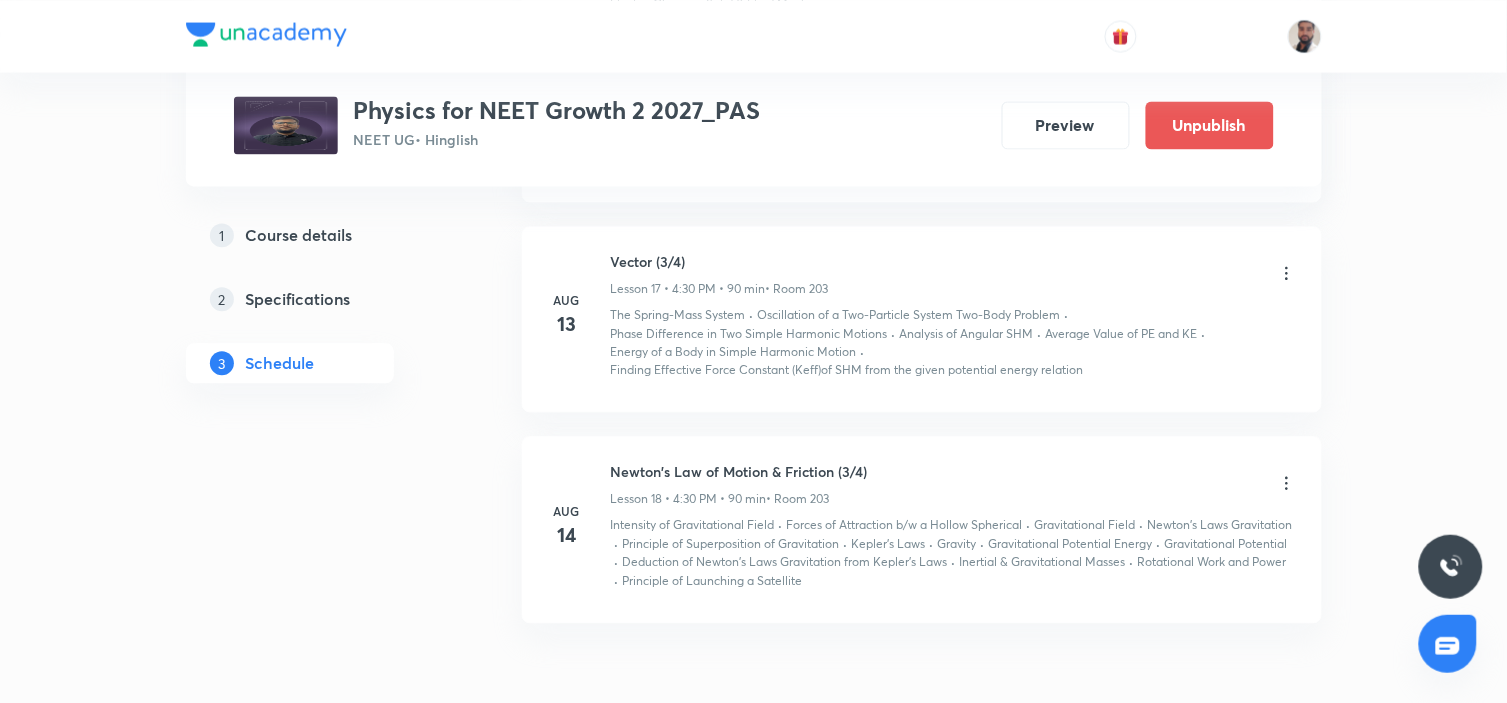 click 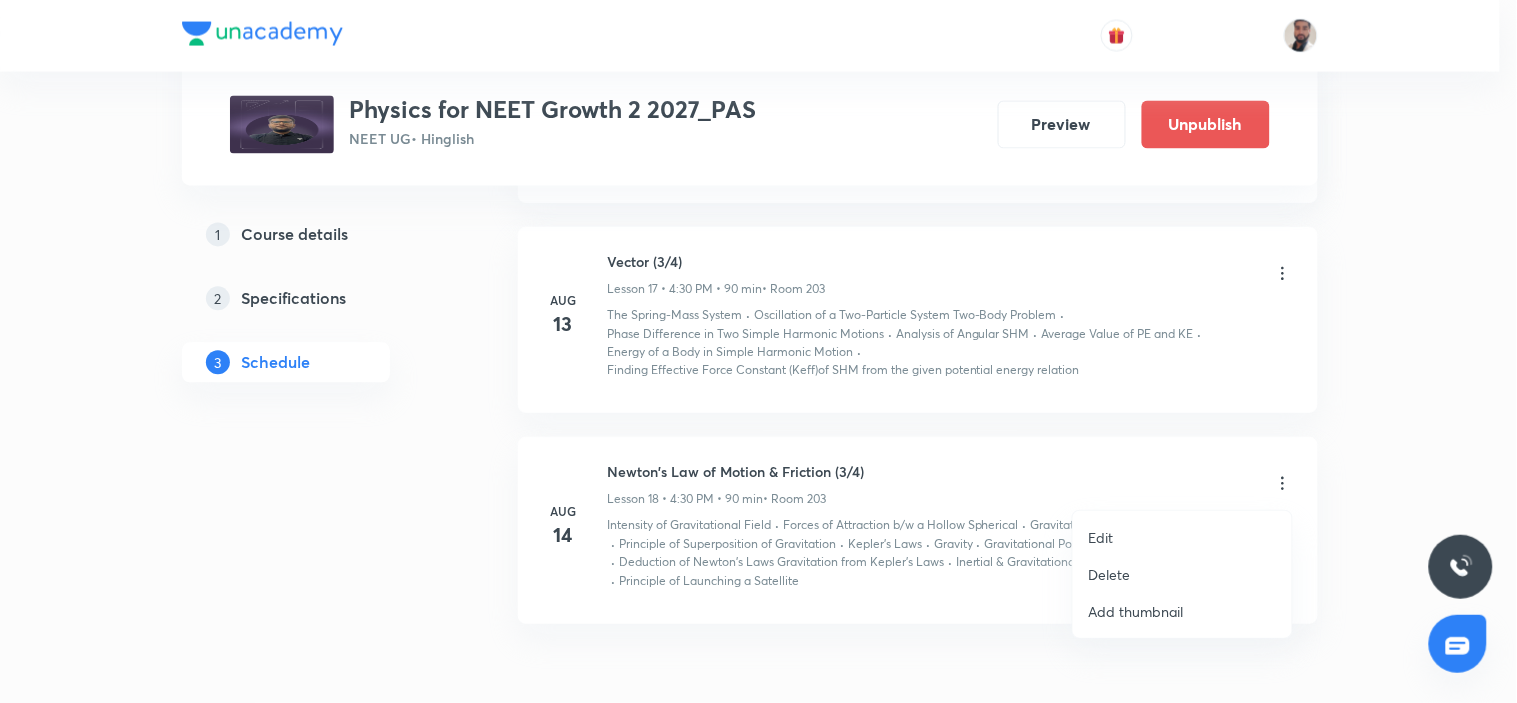 click on "Edit" at bounding box center (1182, 537) 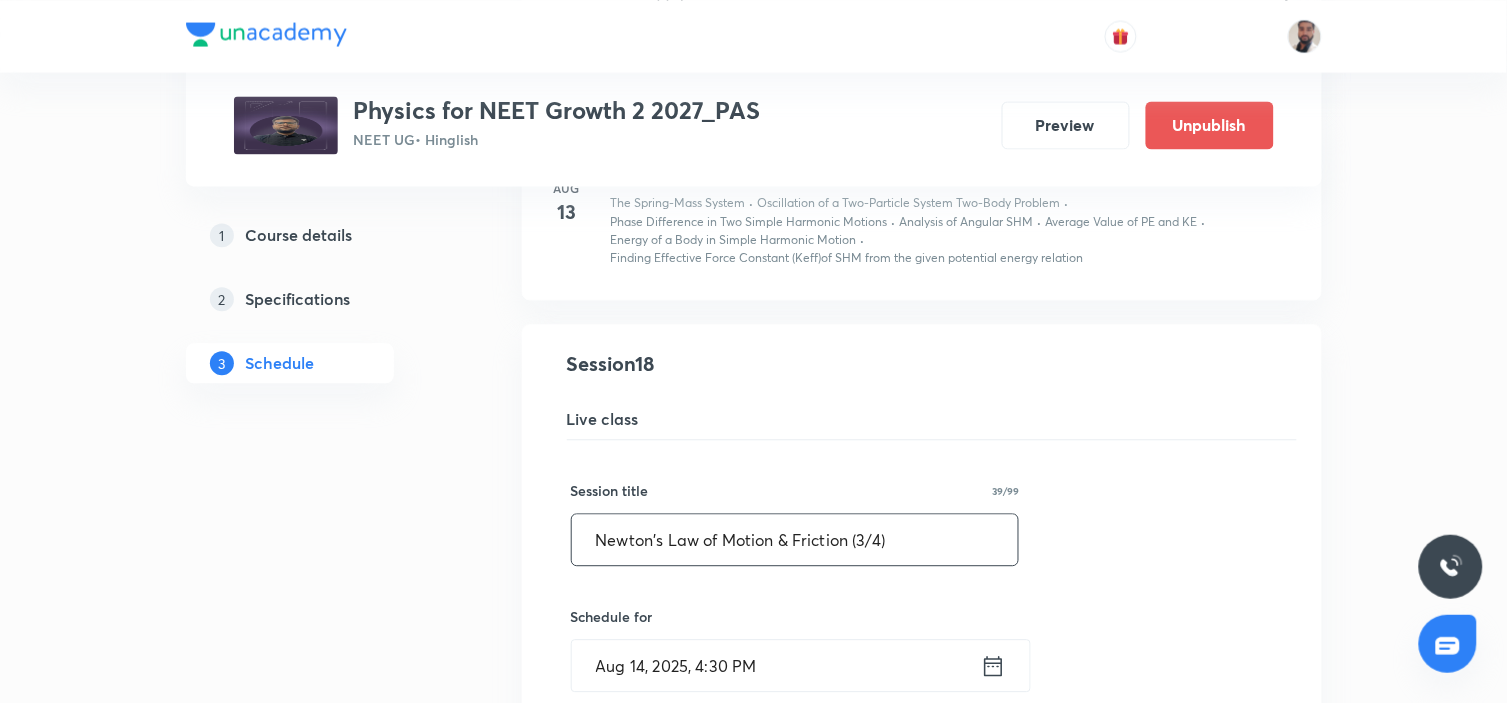 drag, startPoint x: 946, startPoint y: 542, endPoint x: 442, endPoint y: 597, distance: 506.9921 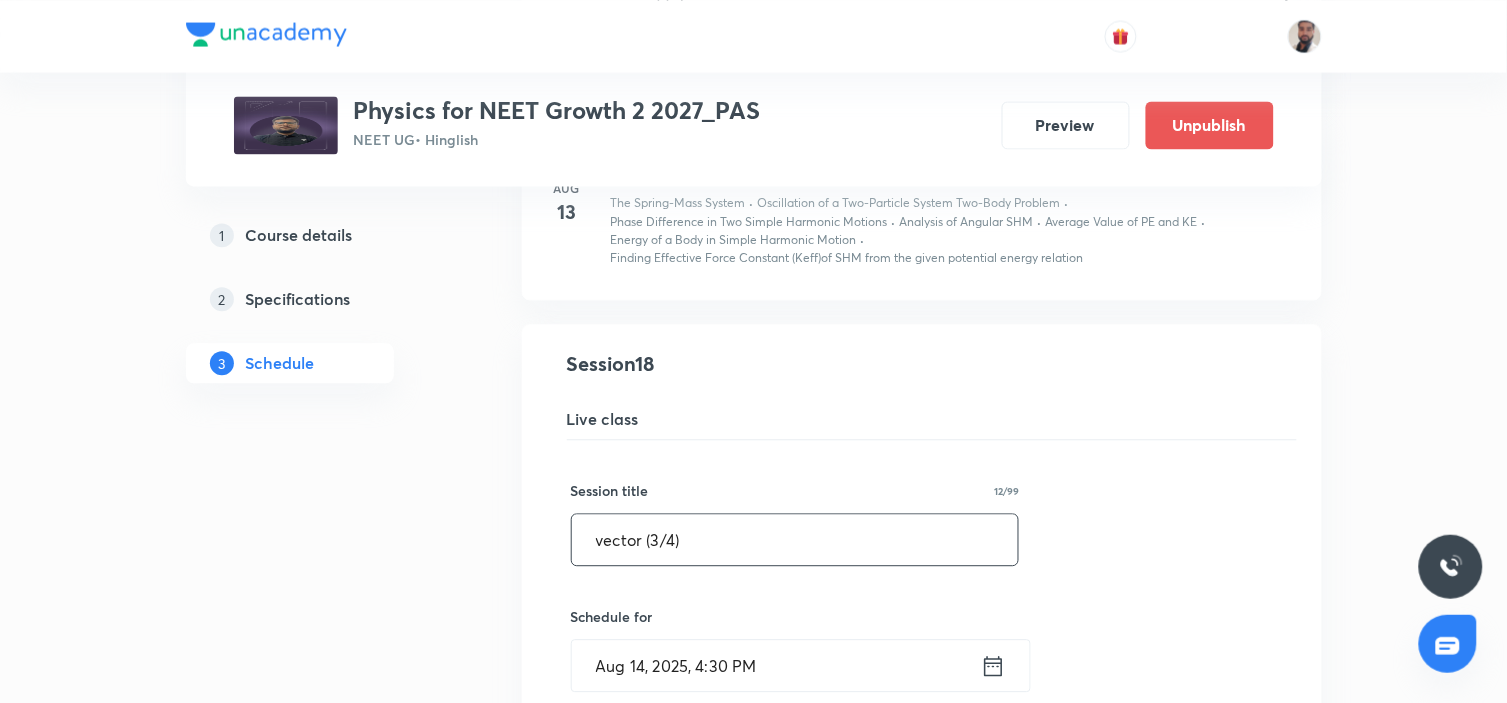 click on "vector (3/4)" at bounding box center (795, 540) 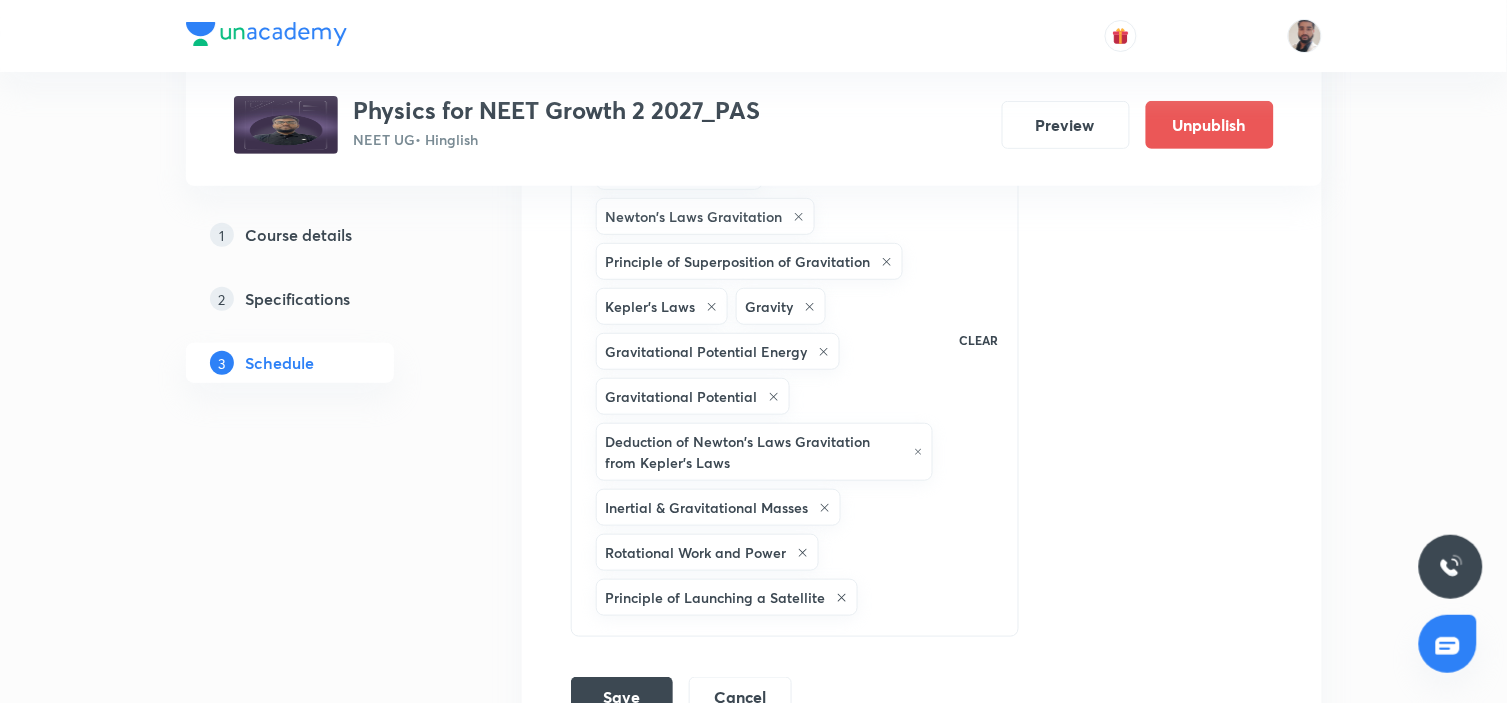 scroll, scrollTop: 4252, scrollLeft: 0, axis: vertical 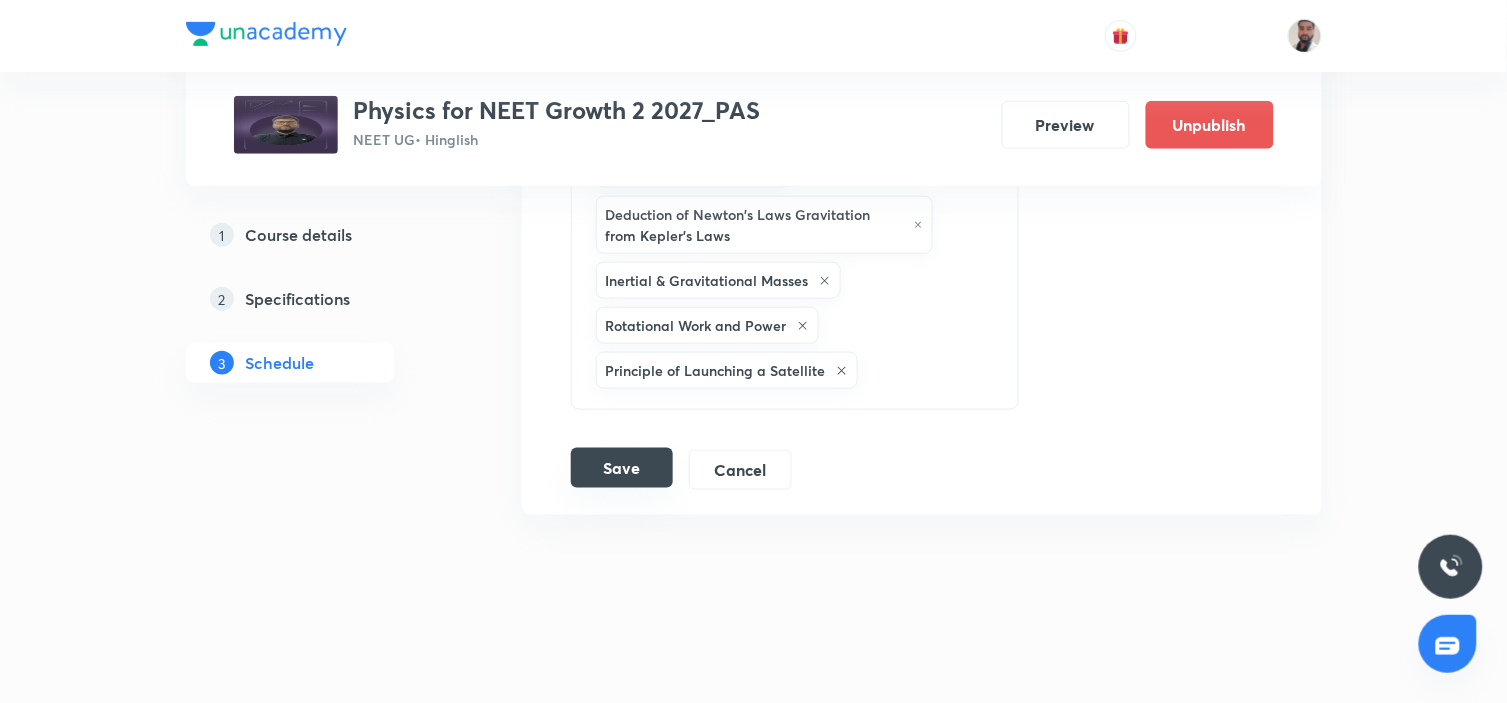type on "vector (4/4)" 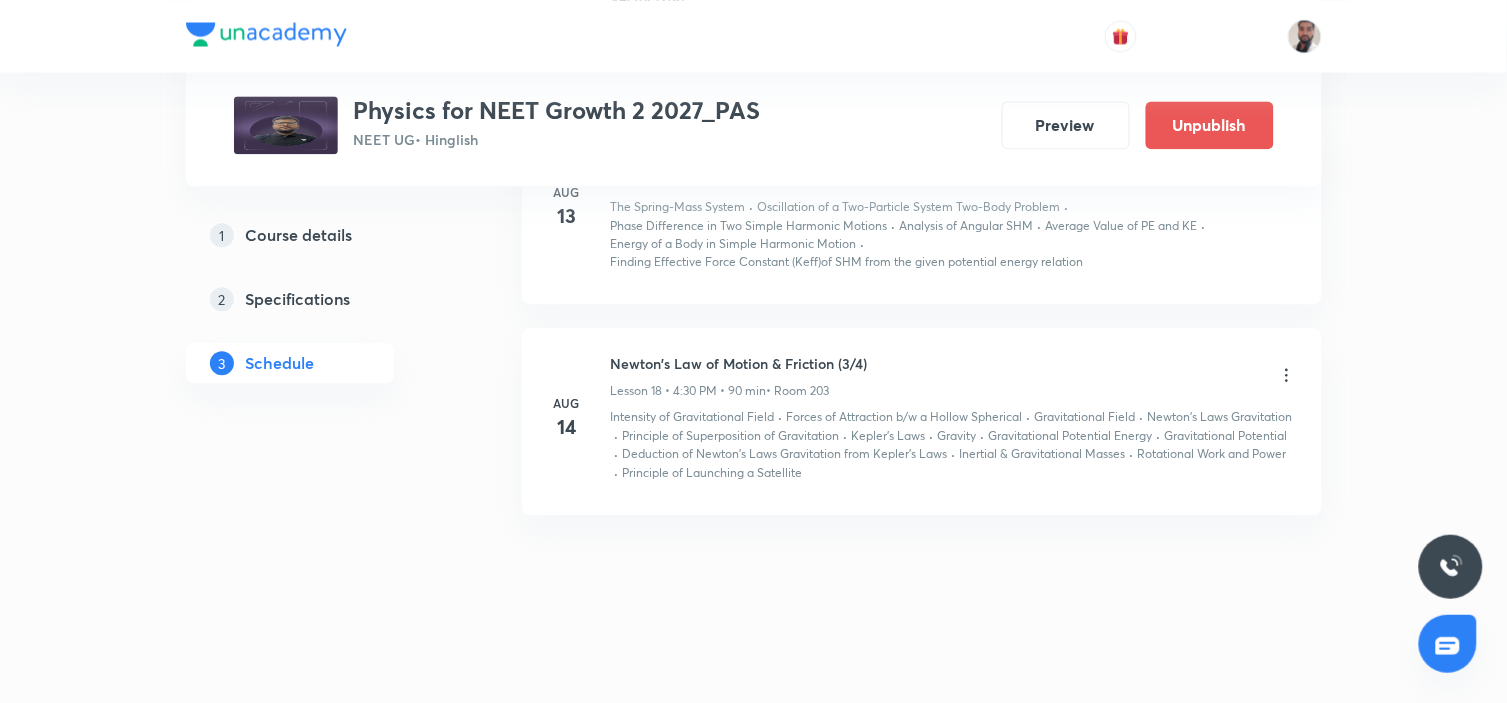scroll, scrollTop: 3018, scrollLeft: 0, axis: vertical 